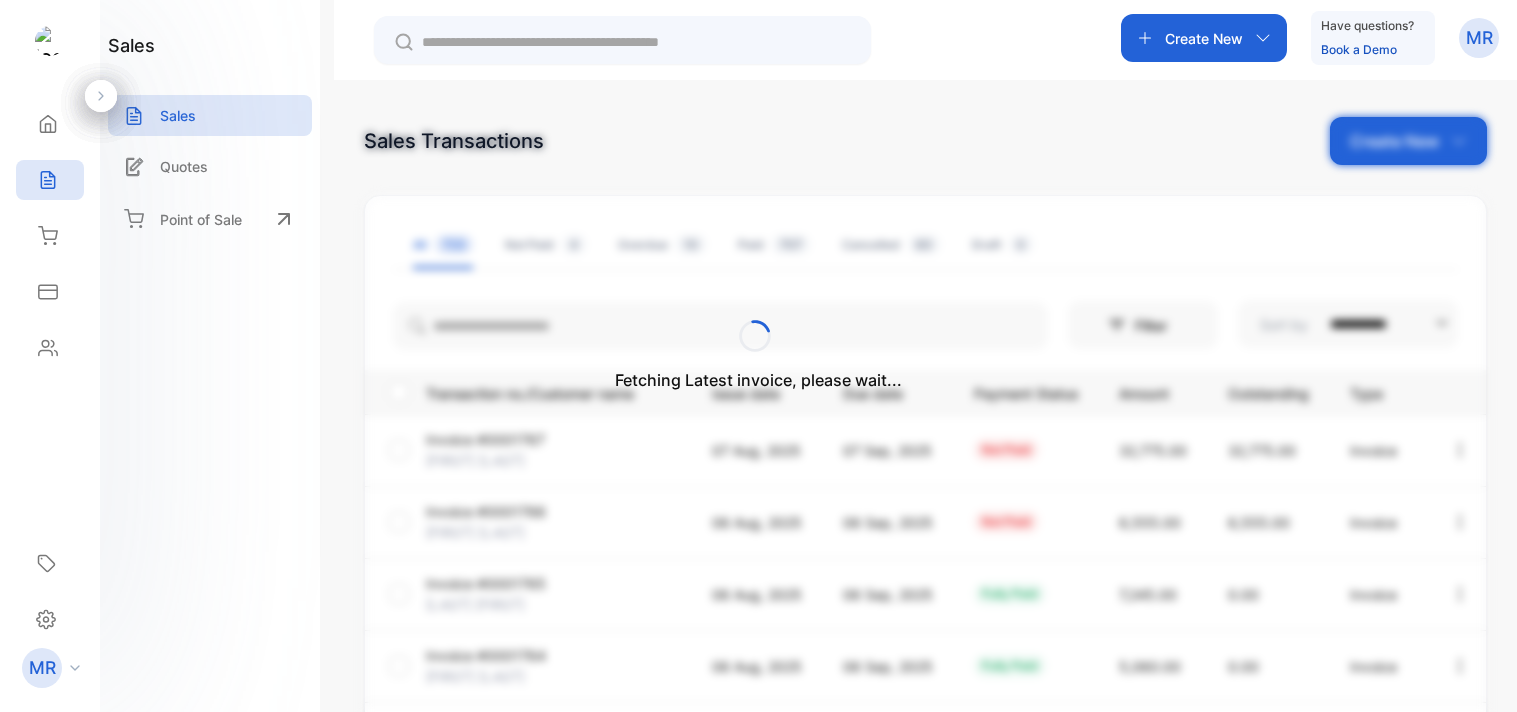 scroll, scrollTop: 0, scrollLeft: 0, axis: both 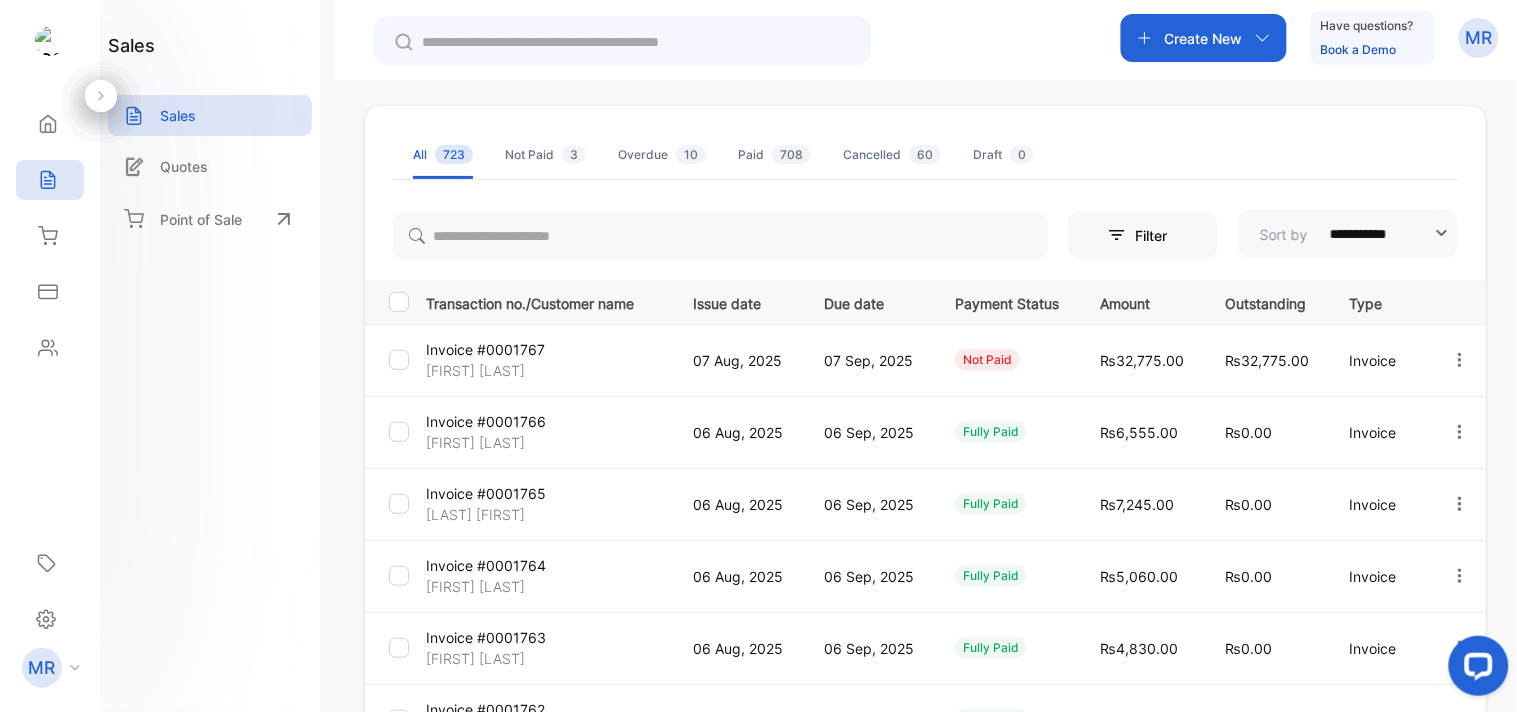 click 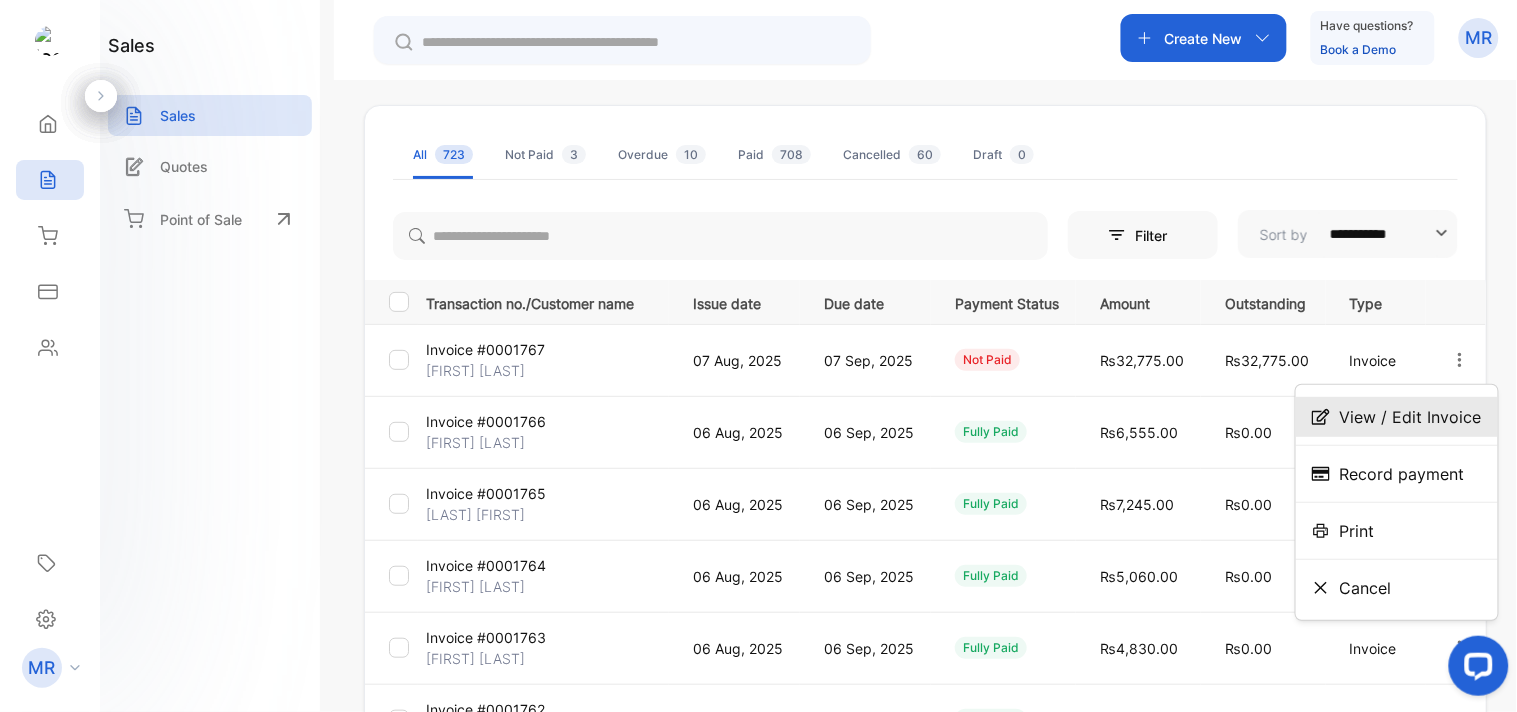 click on "View / Edit Invoice" at bounding box center (1411, 417) 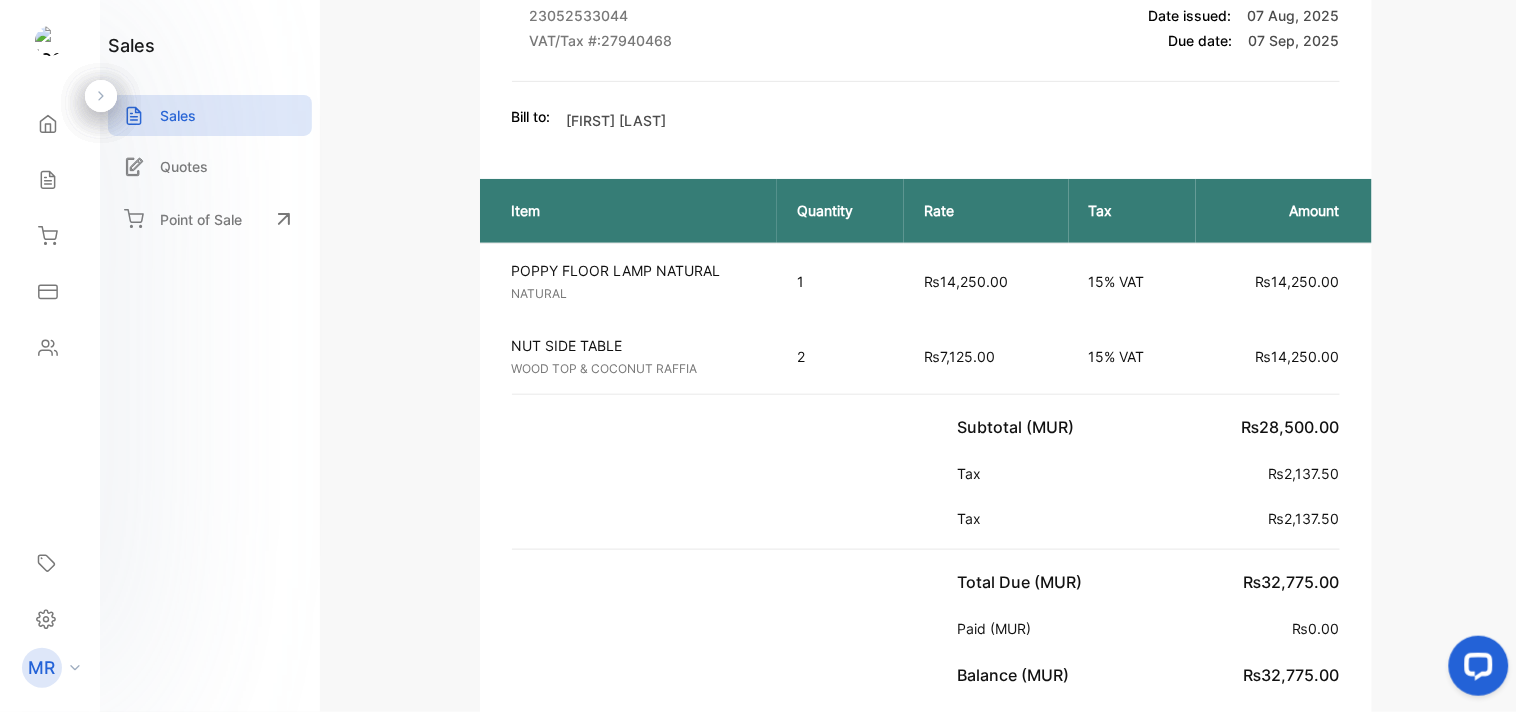 scroll, scrollTop: 0, scrollLeft: 0, axis: both 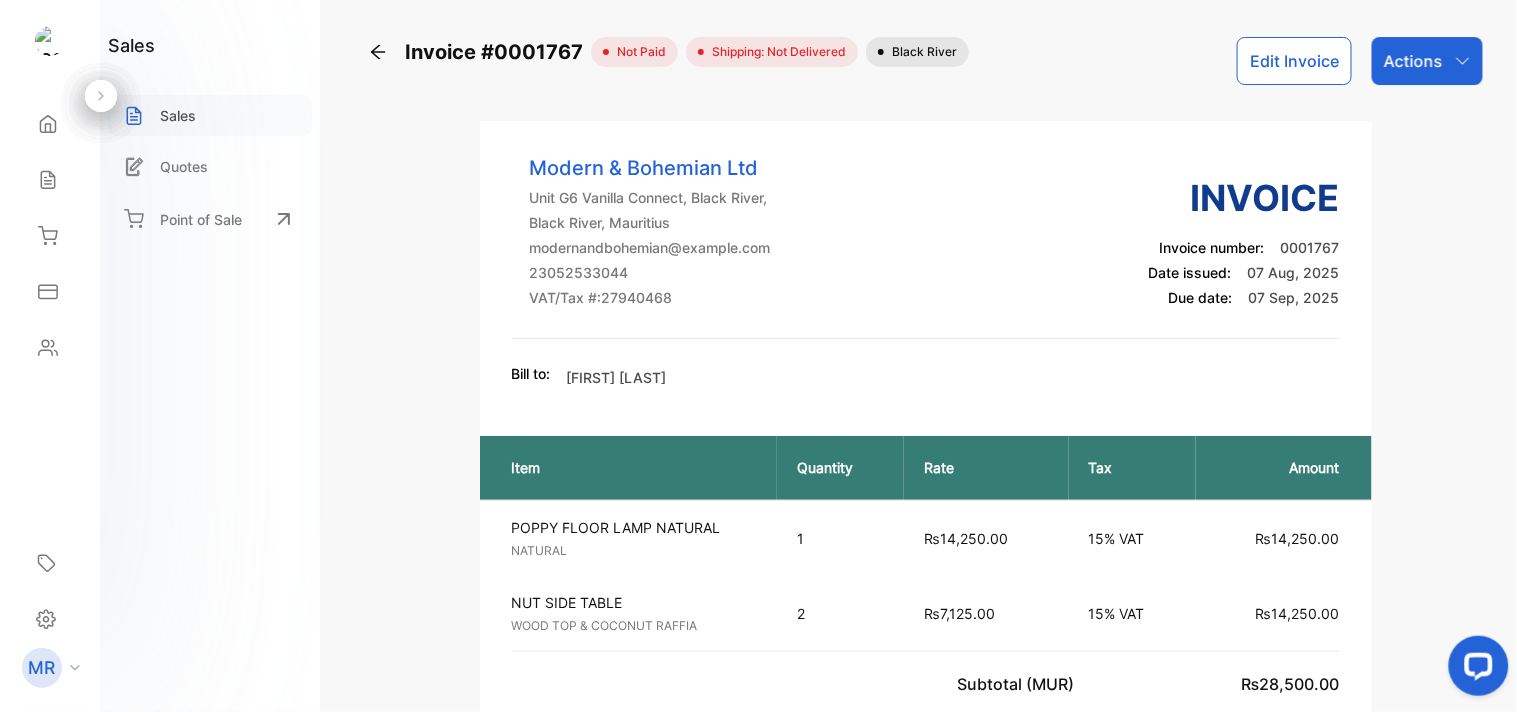 click on "Sales" at bounding box center (210, 115) 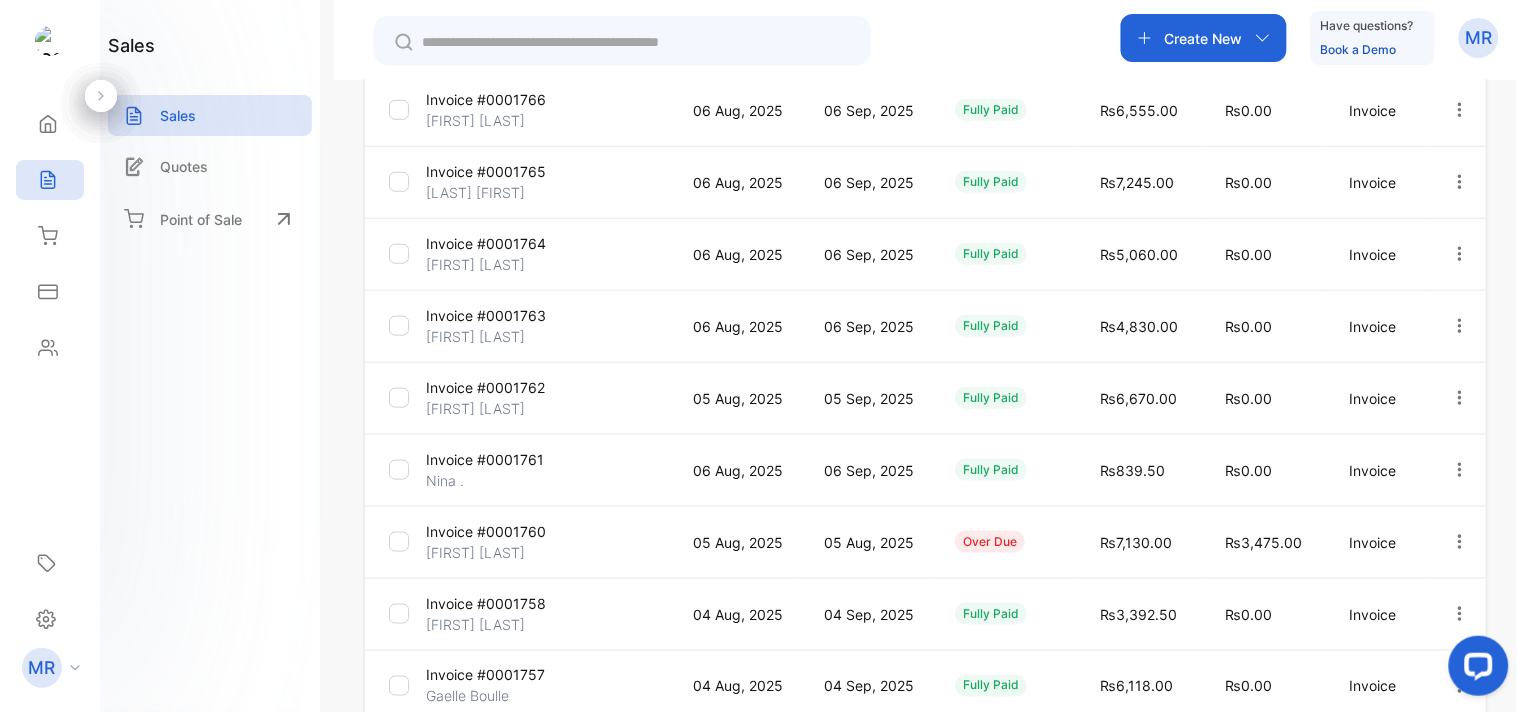 scroll, scrollTop: 500, scrollLeft: 0, axis: vertical 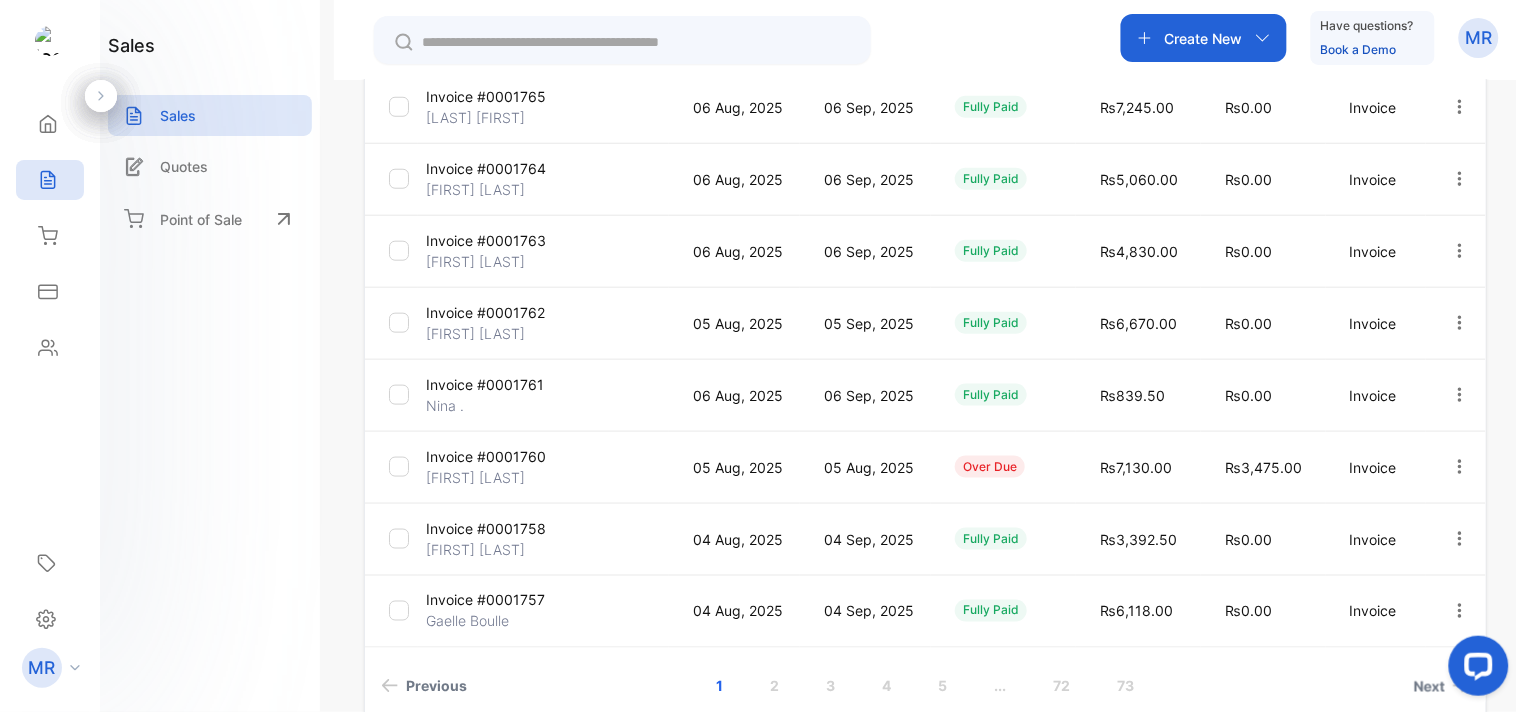 drag, startPoint x: 1187, startPoint y: 506, endPoint x: 308, endPoint y: 464, distance: 880.00287 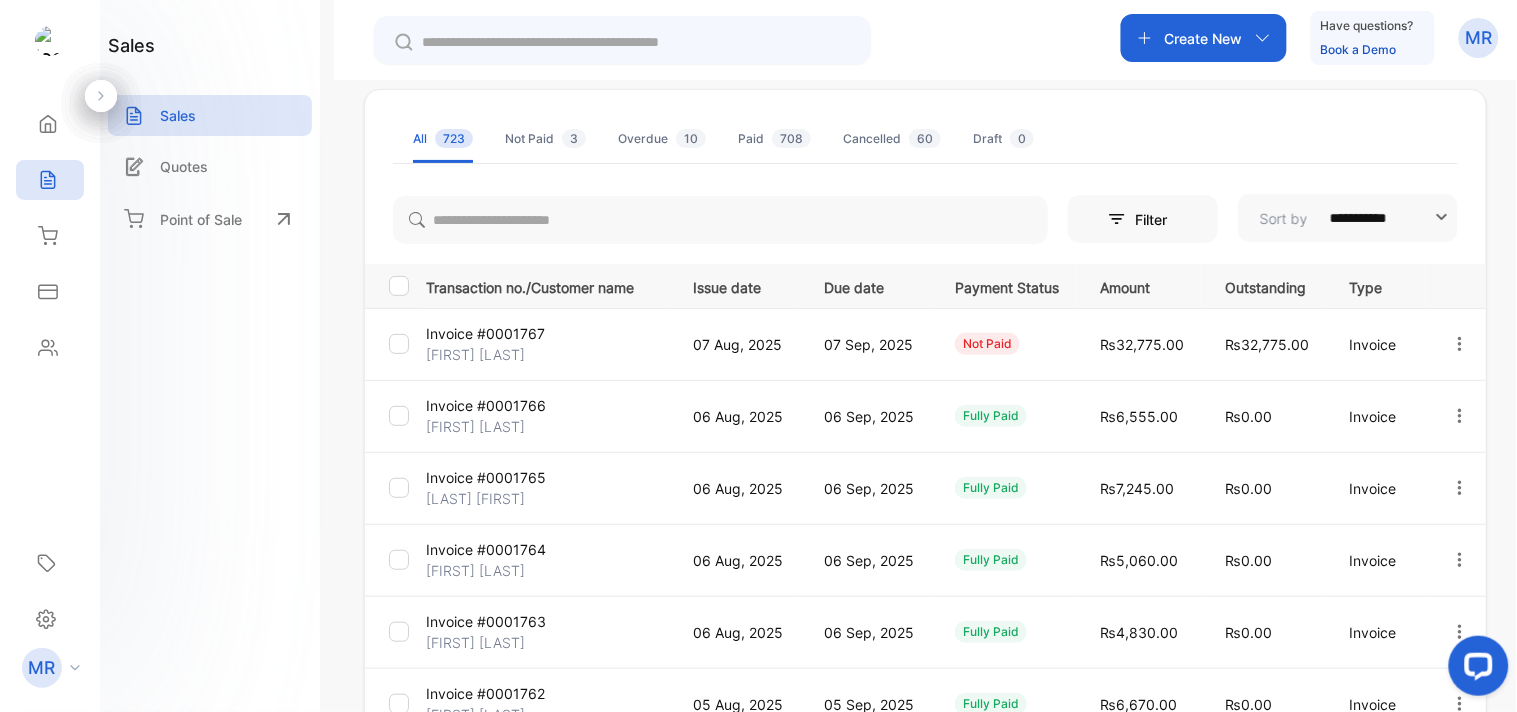 scroll, scrollTop: 0, scrollLeft: 0, axis: both 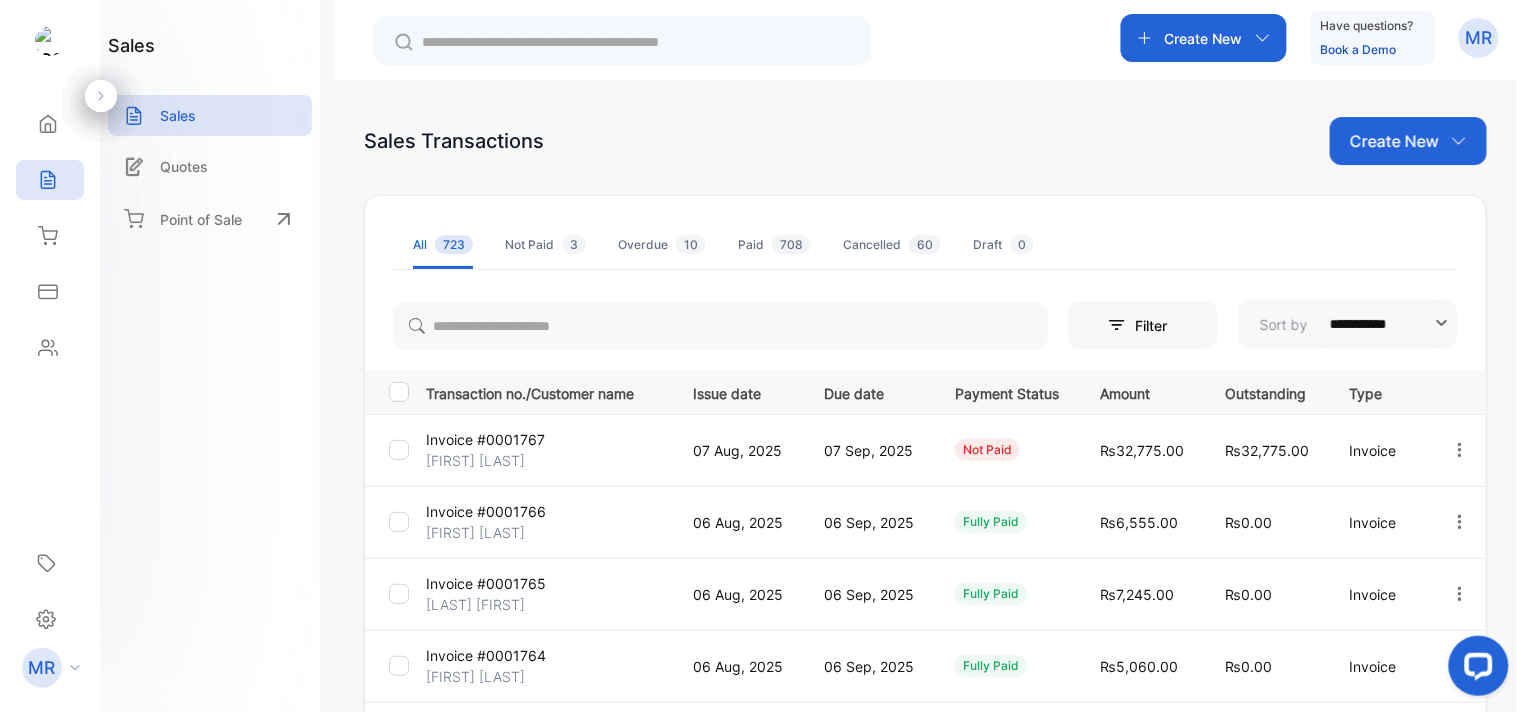click 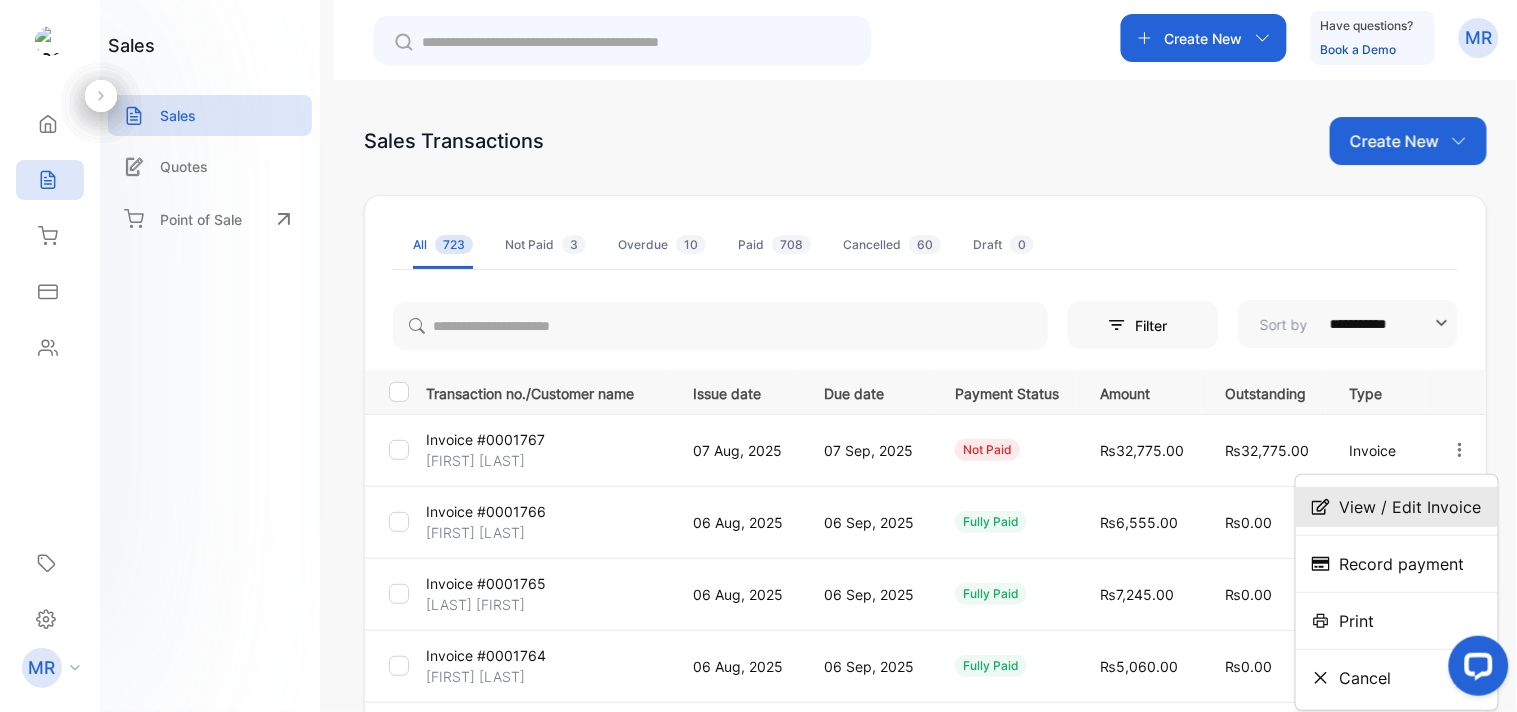 click on "View / Edit Invoice" at bounding box center (1411, 507) 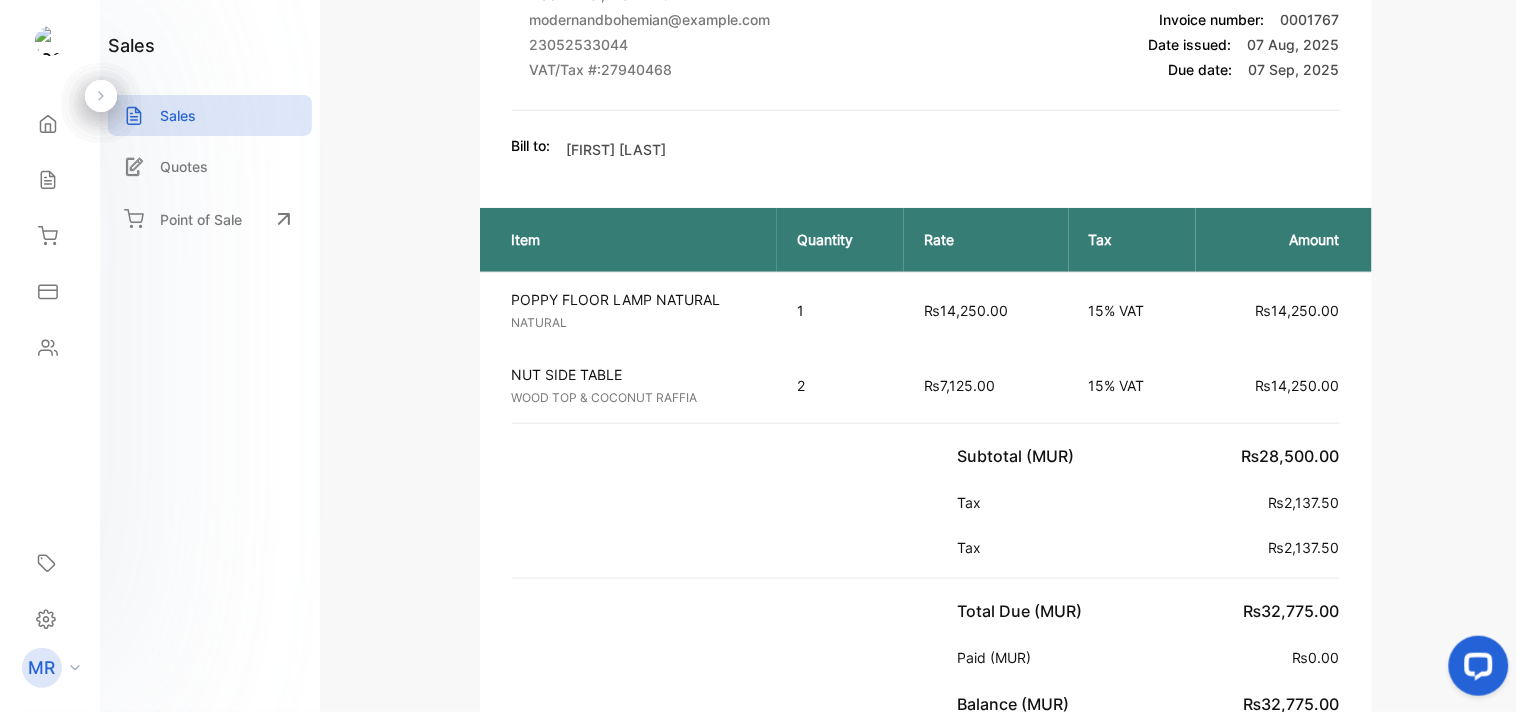 scroll, scrollTop: 0, scrollLeft: 0, axis: both 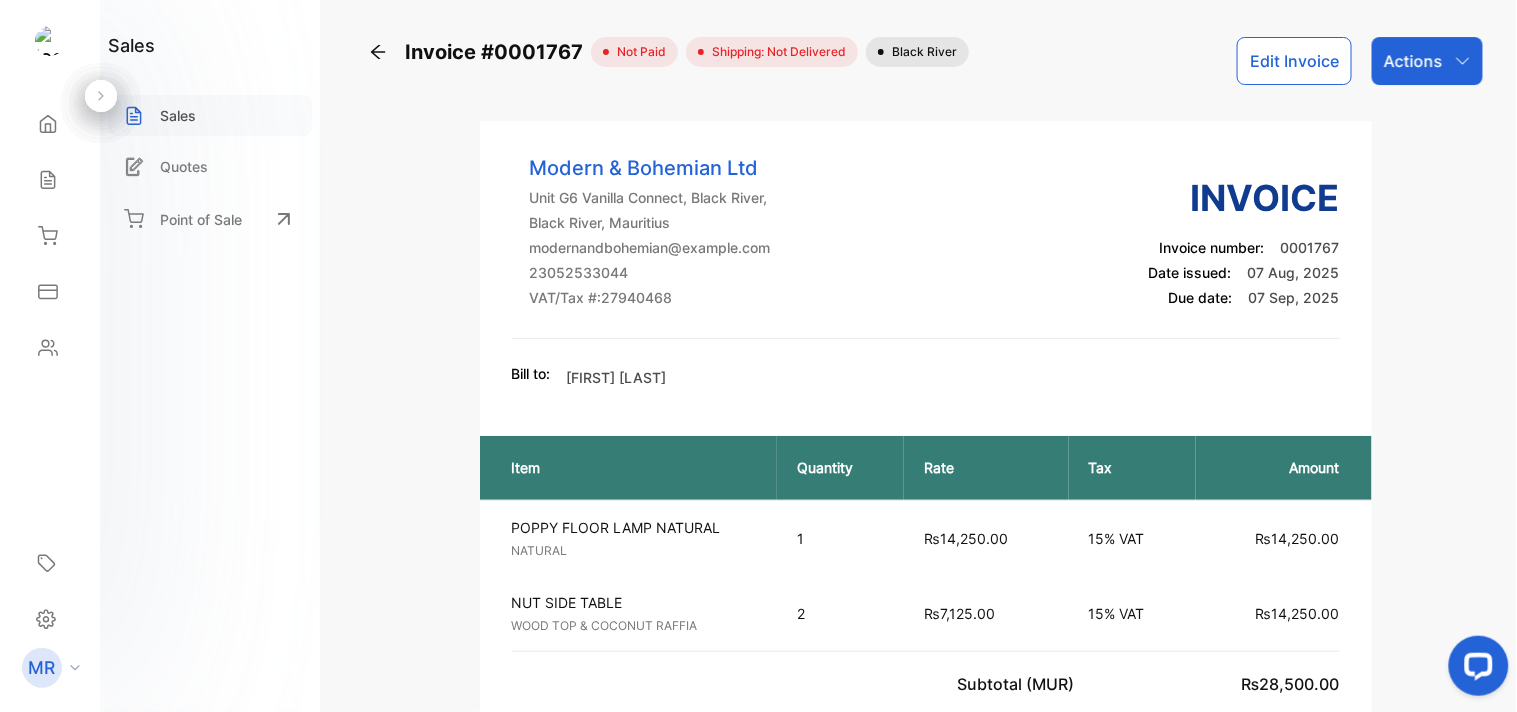 click on "Sales" at bounding box center (210, 115) 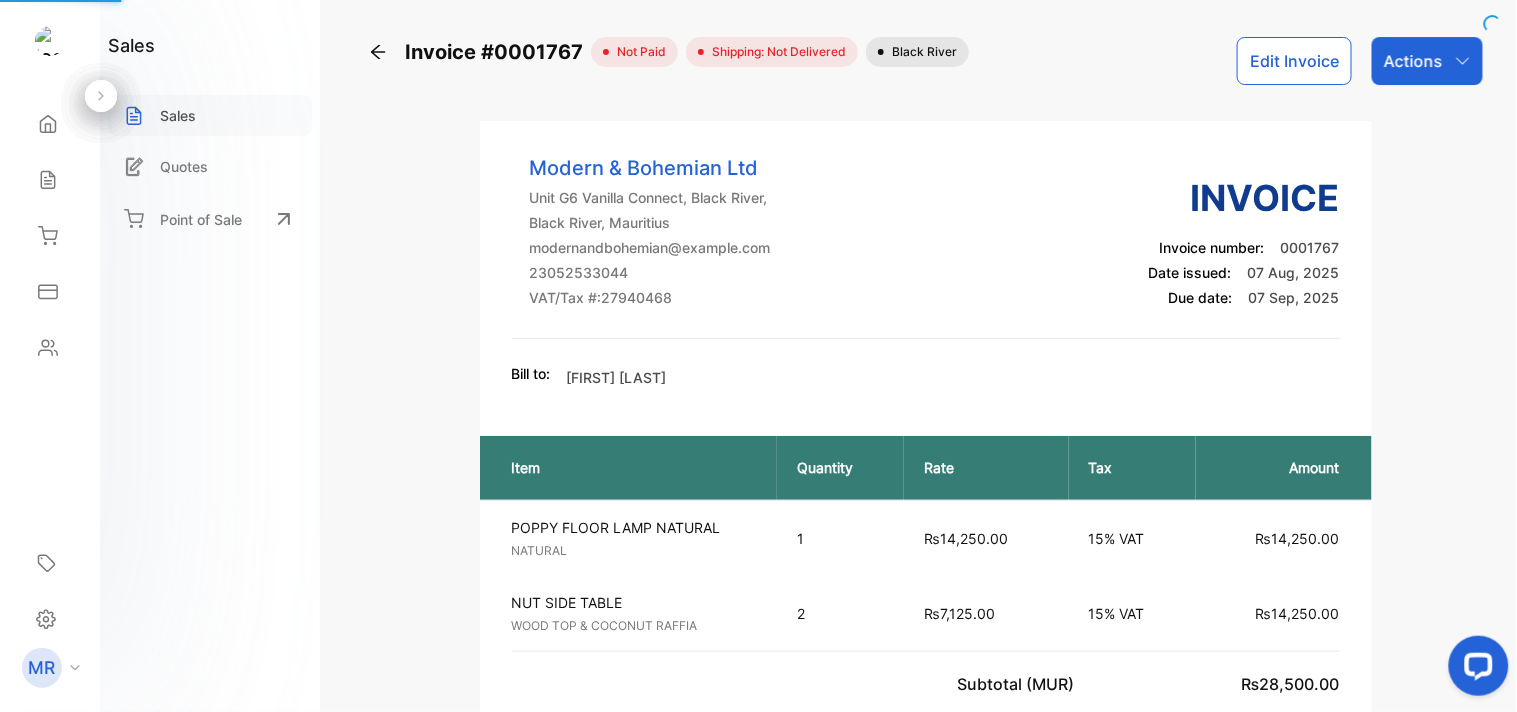 click on "Sales" at bounding box center (210, 115) 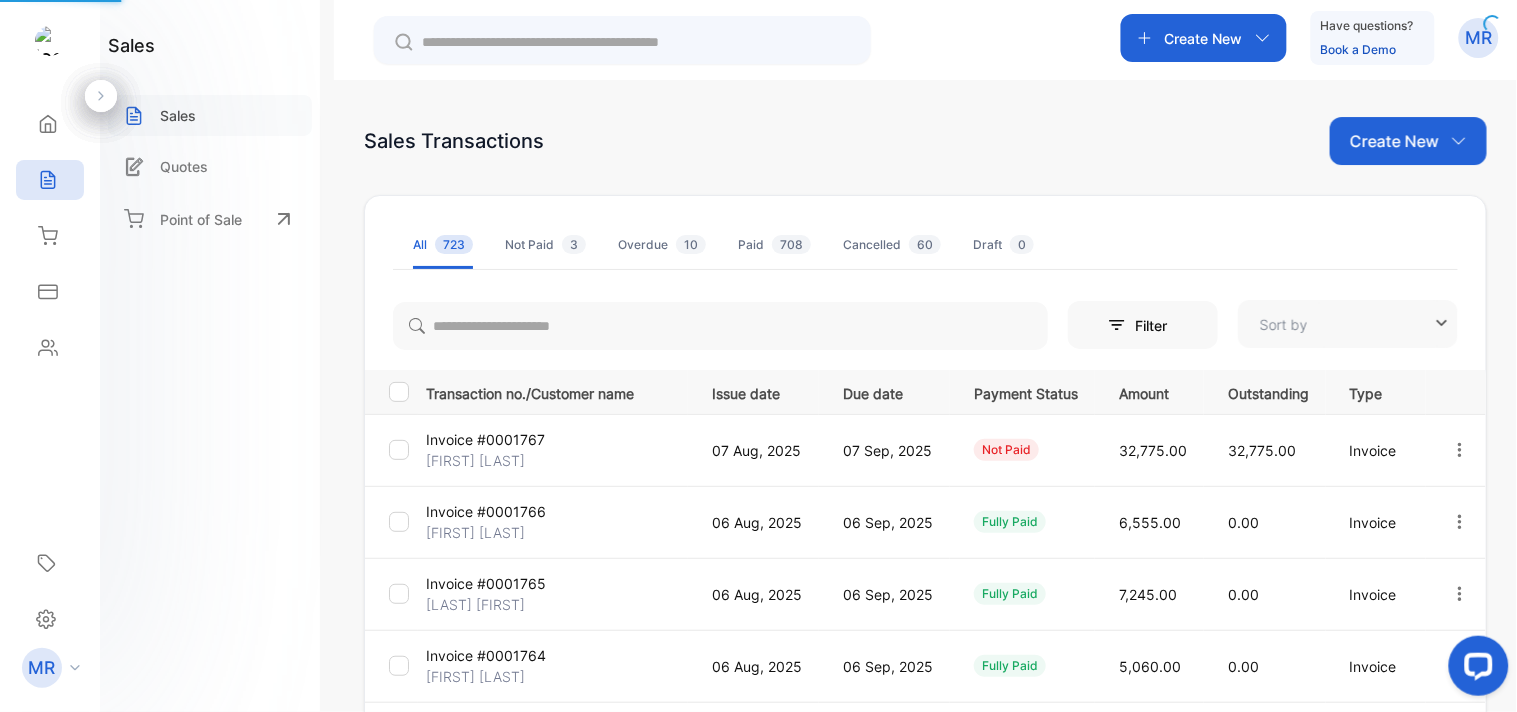 type on "**********" 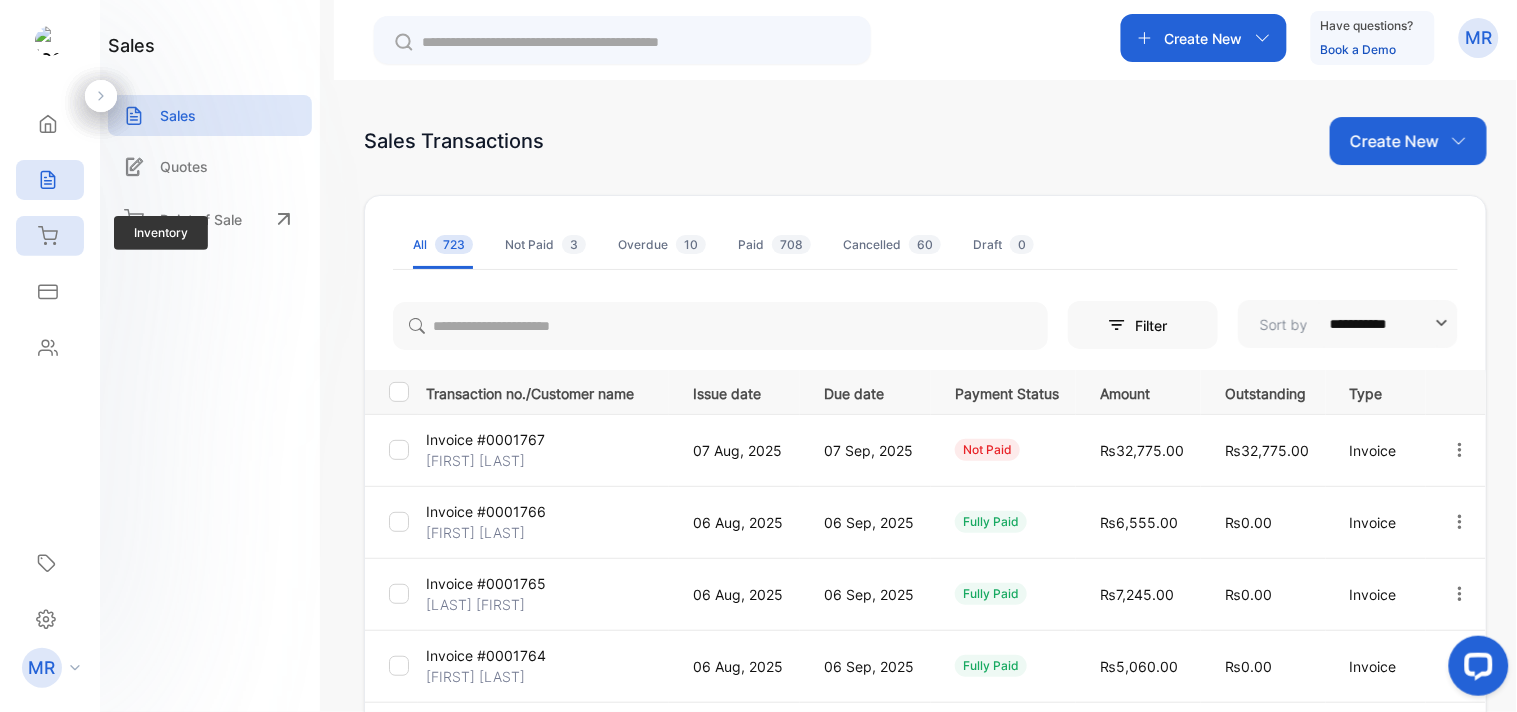 click 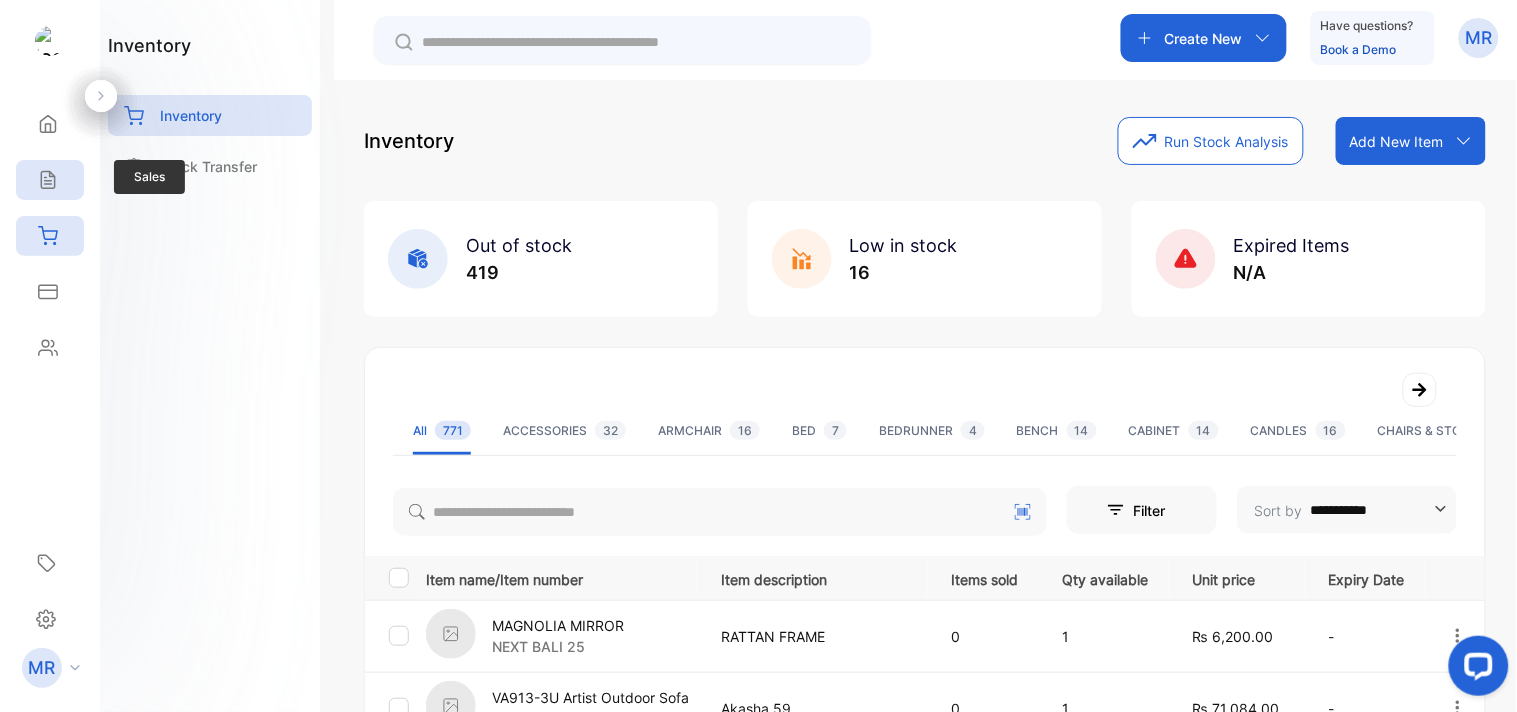 click on "Sales" at bounding box center [50, 180] 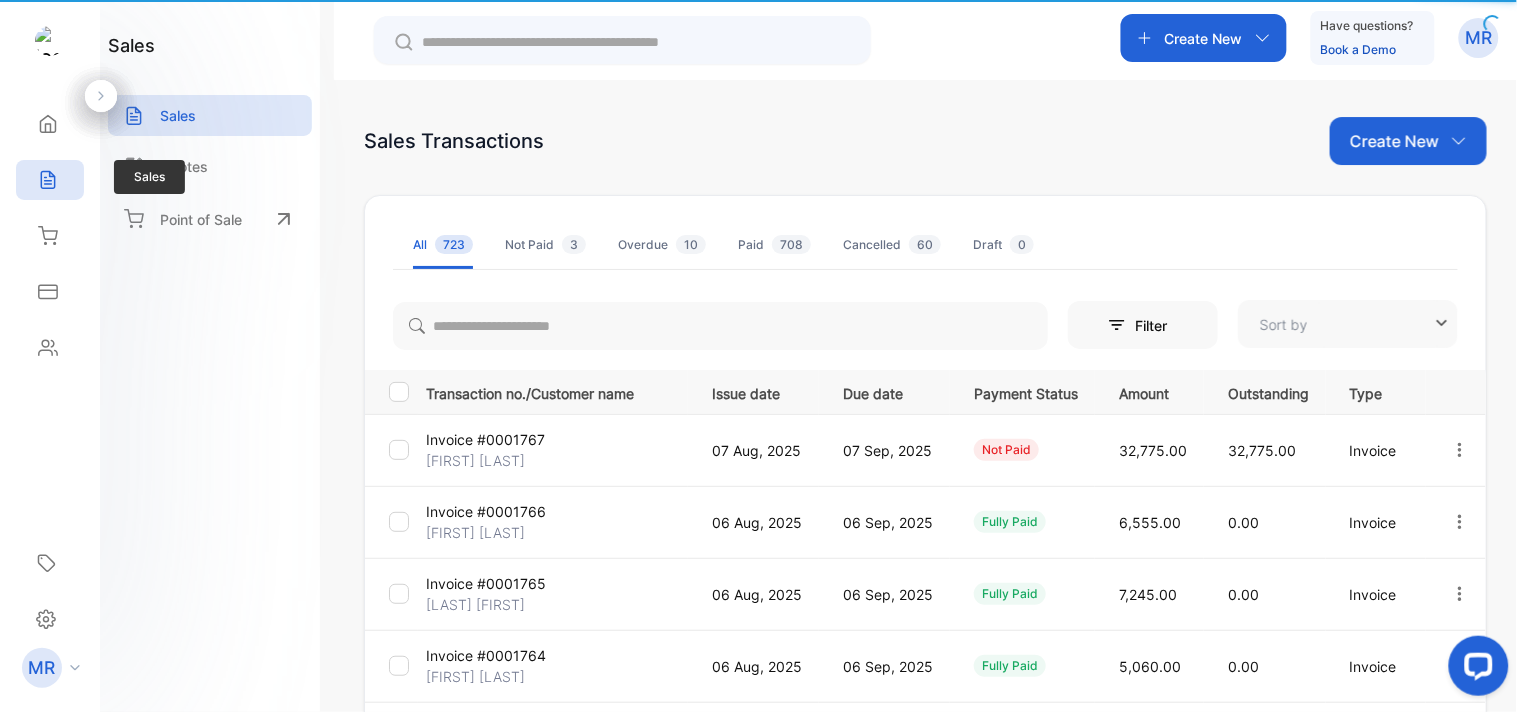 type on "**********" 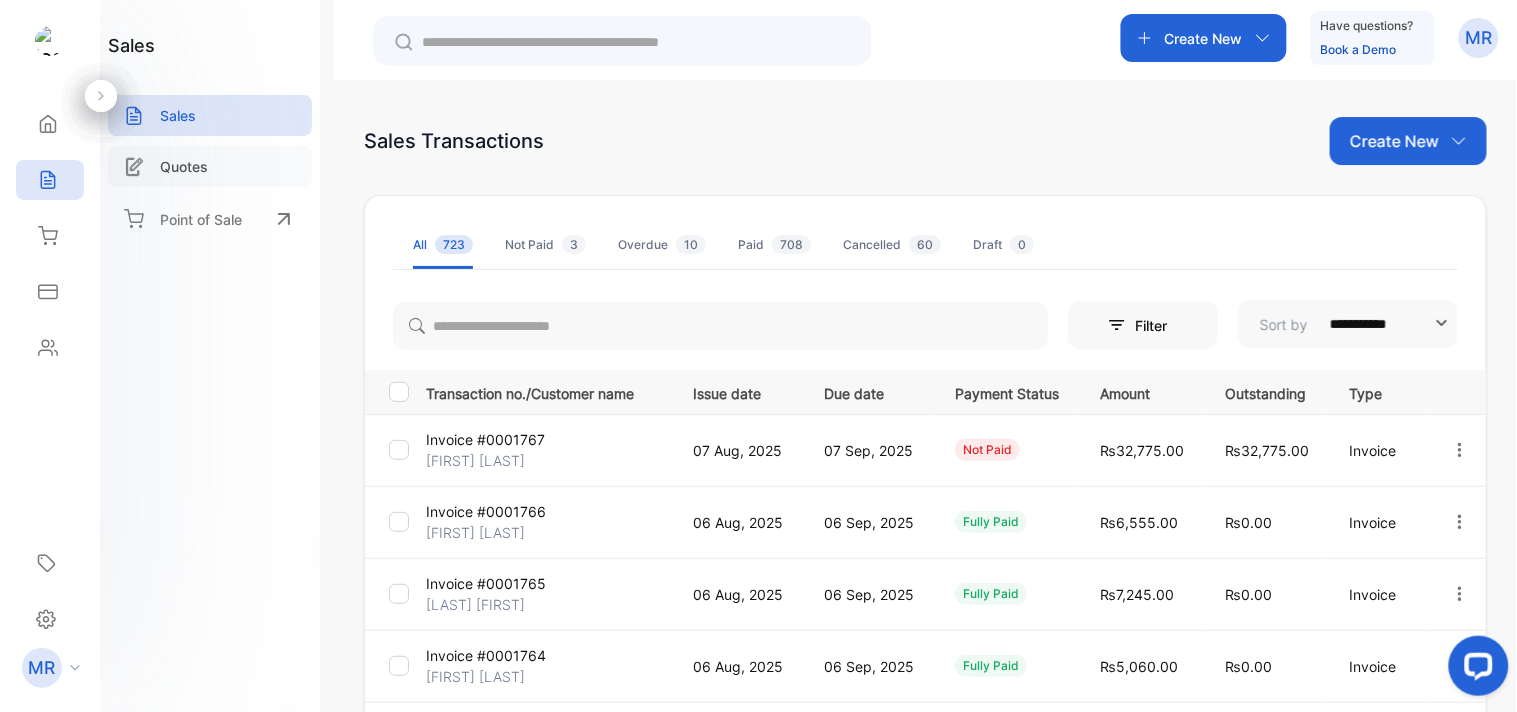 click on "Quotes" at bounding box center (184, 166) 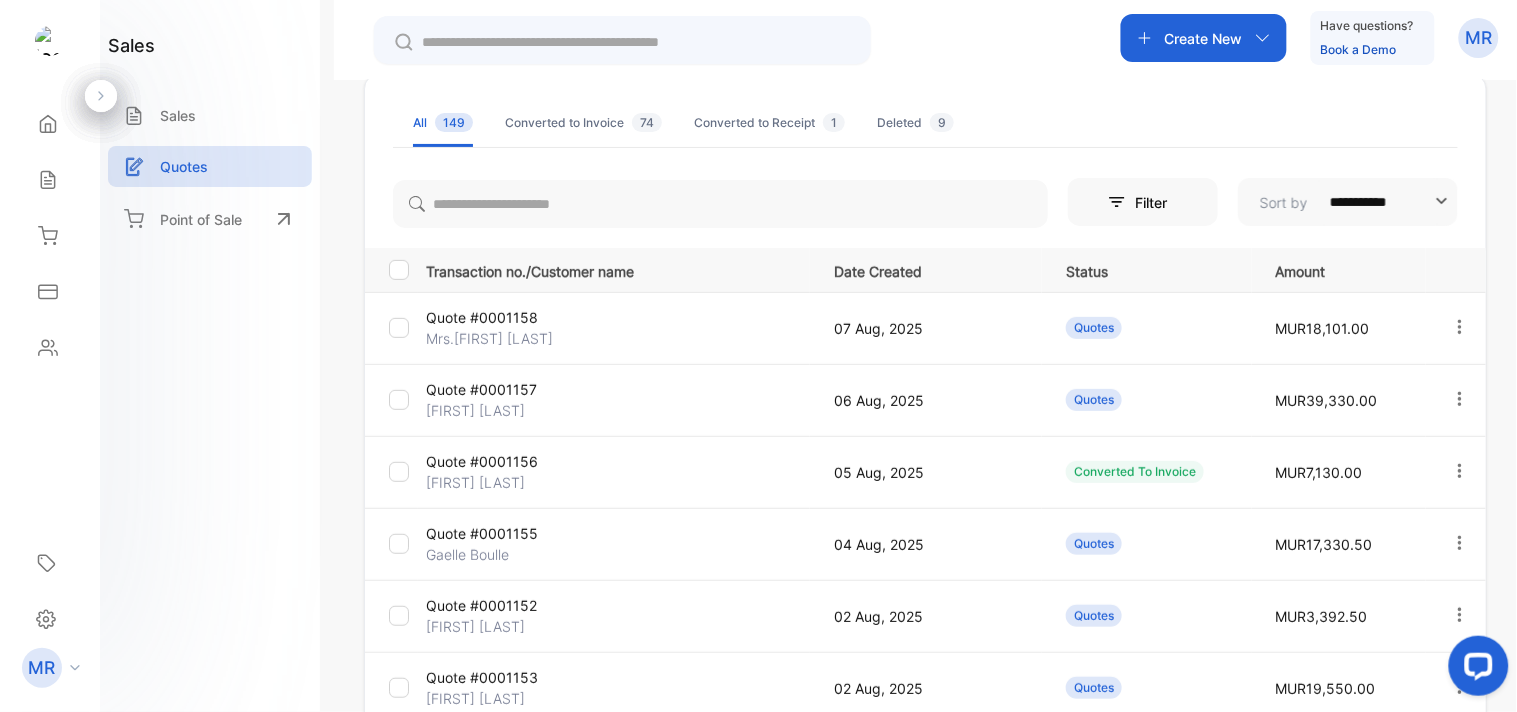 scroll, scrollTop: 97, scrollLeft: 0, axis: vertical 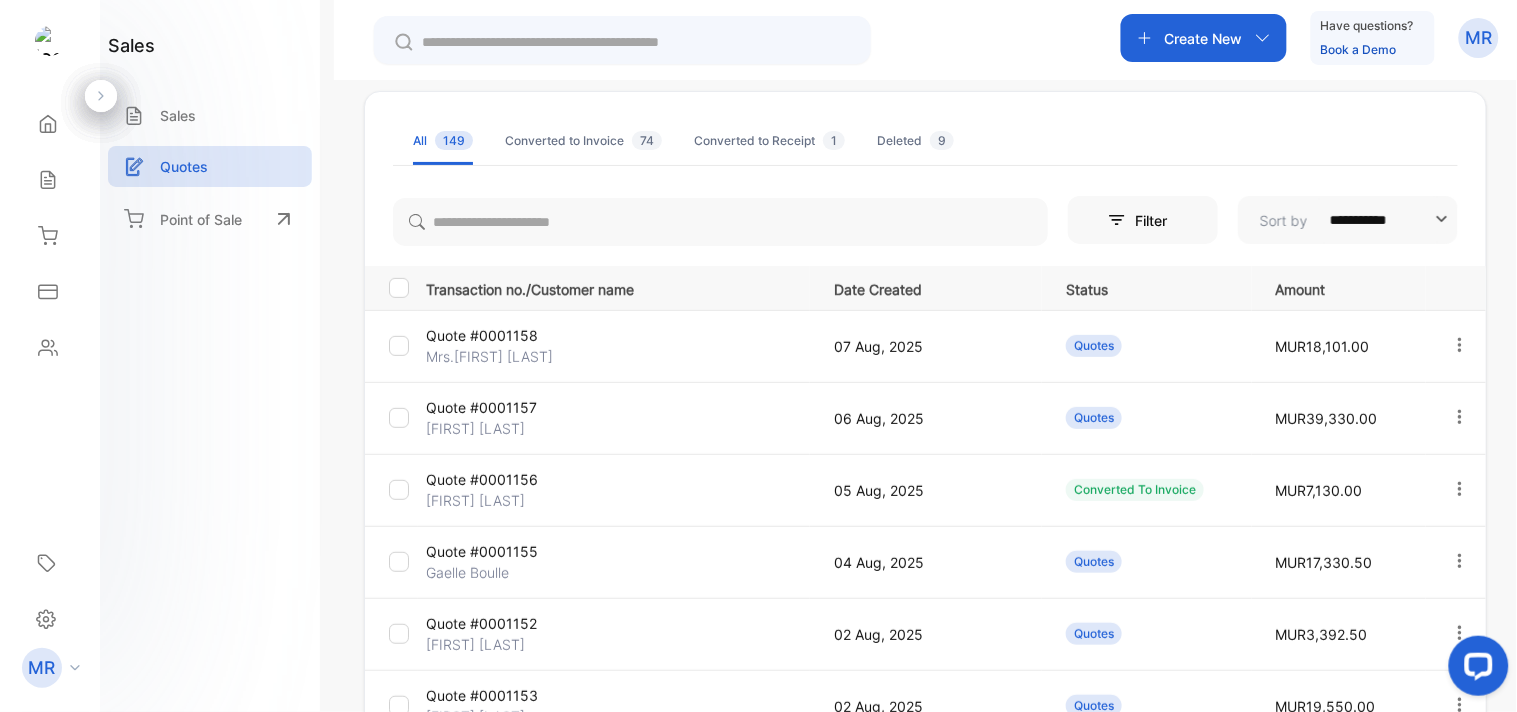 click 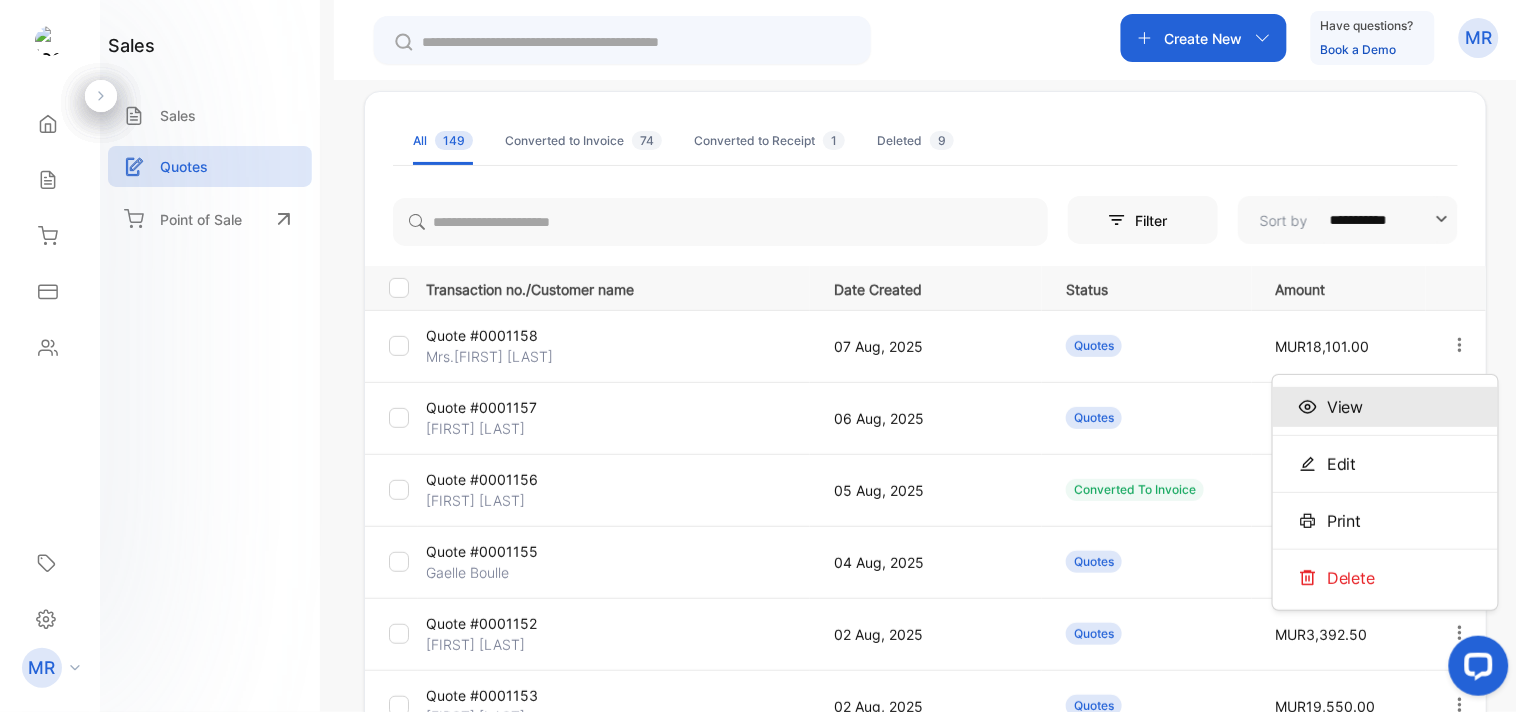 click on "View" at bounding box center (1385, 407) 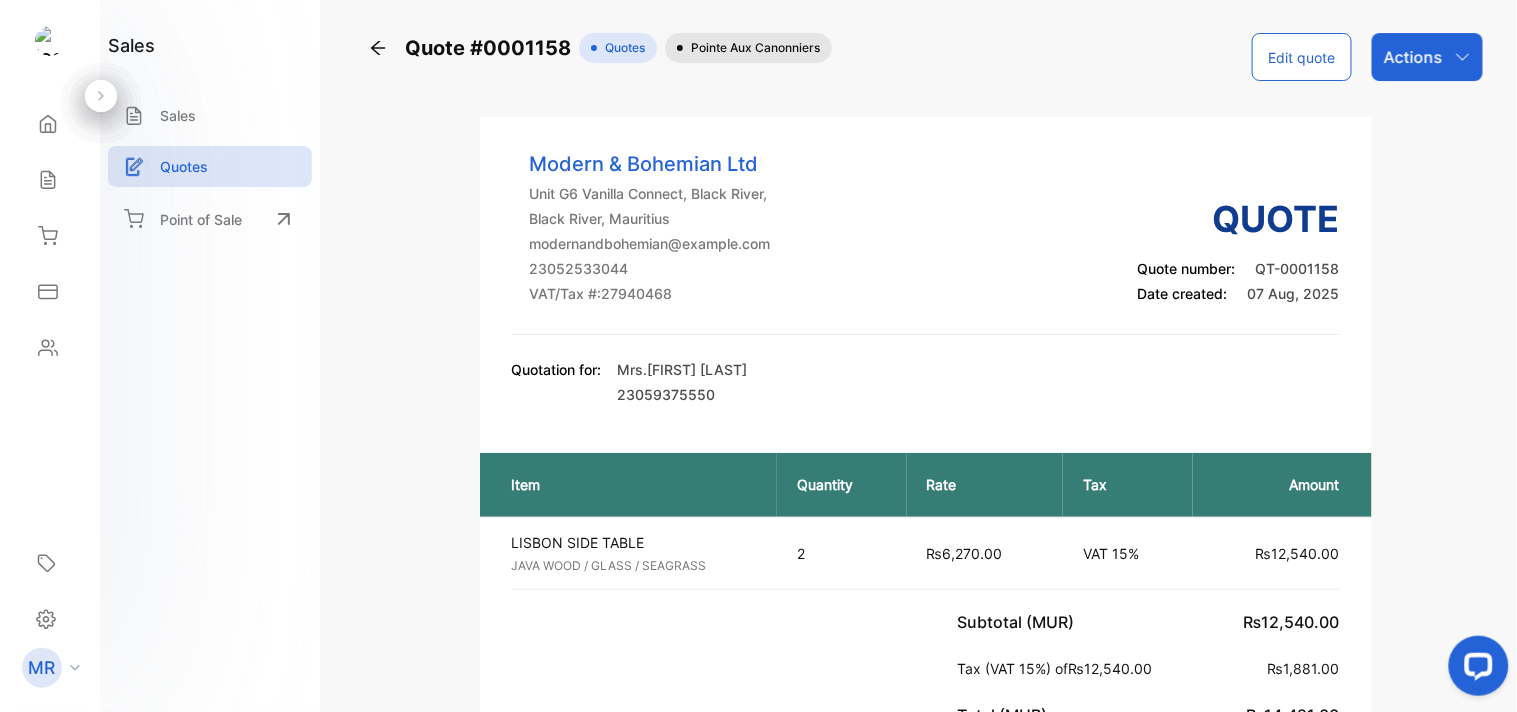 scroll, scrollTop: 0, scrollLeft: 0, axis: both 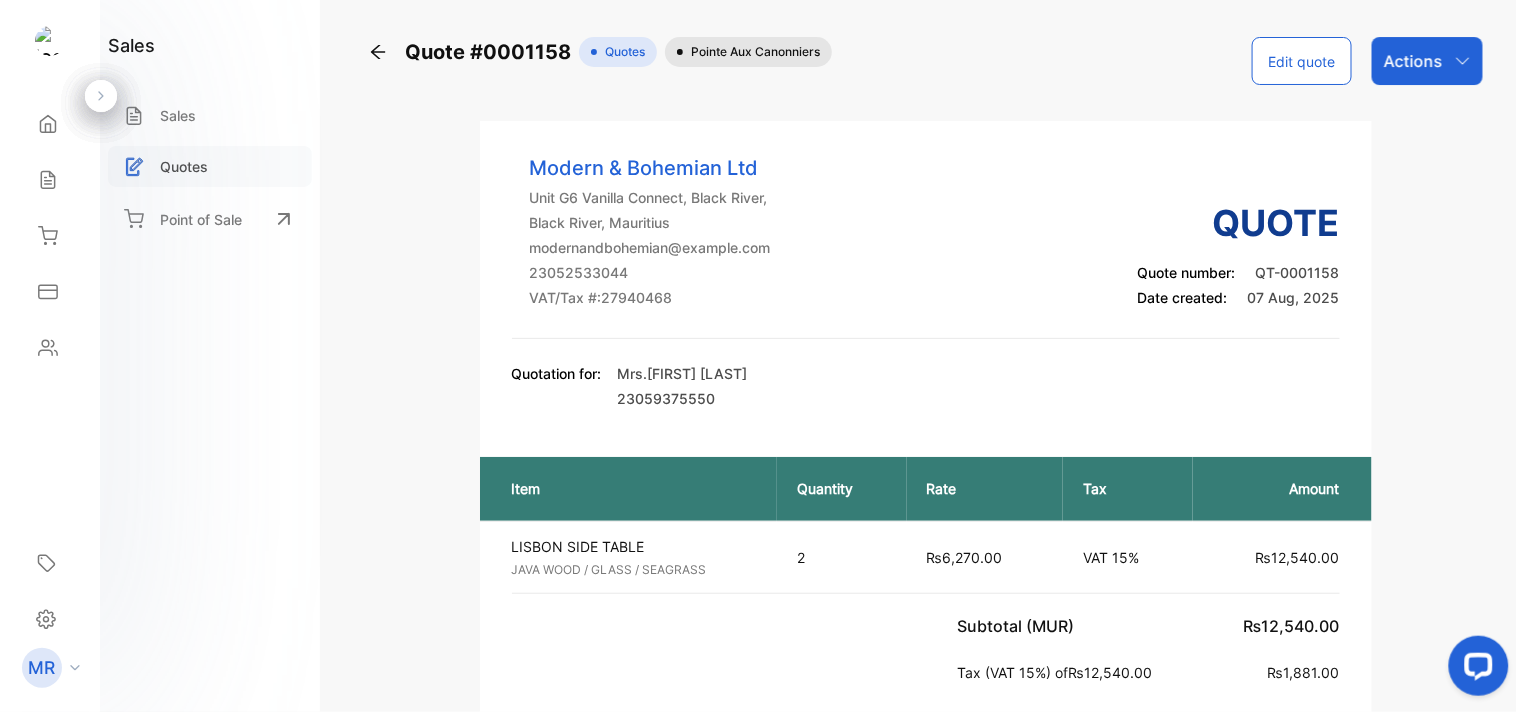 click on "Quotes" at bounding box center (184, 166) 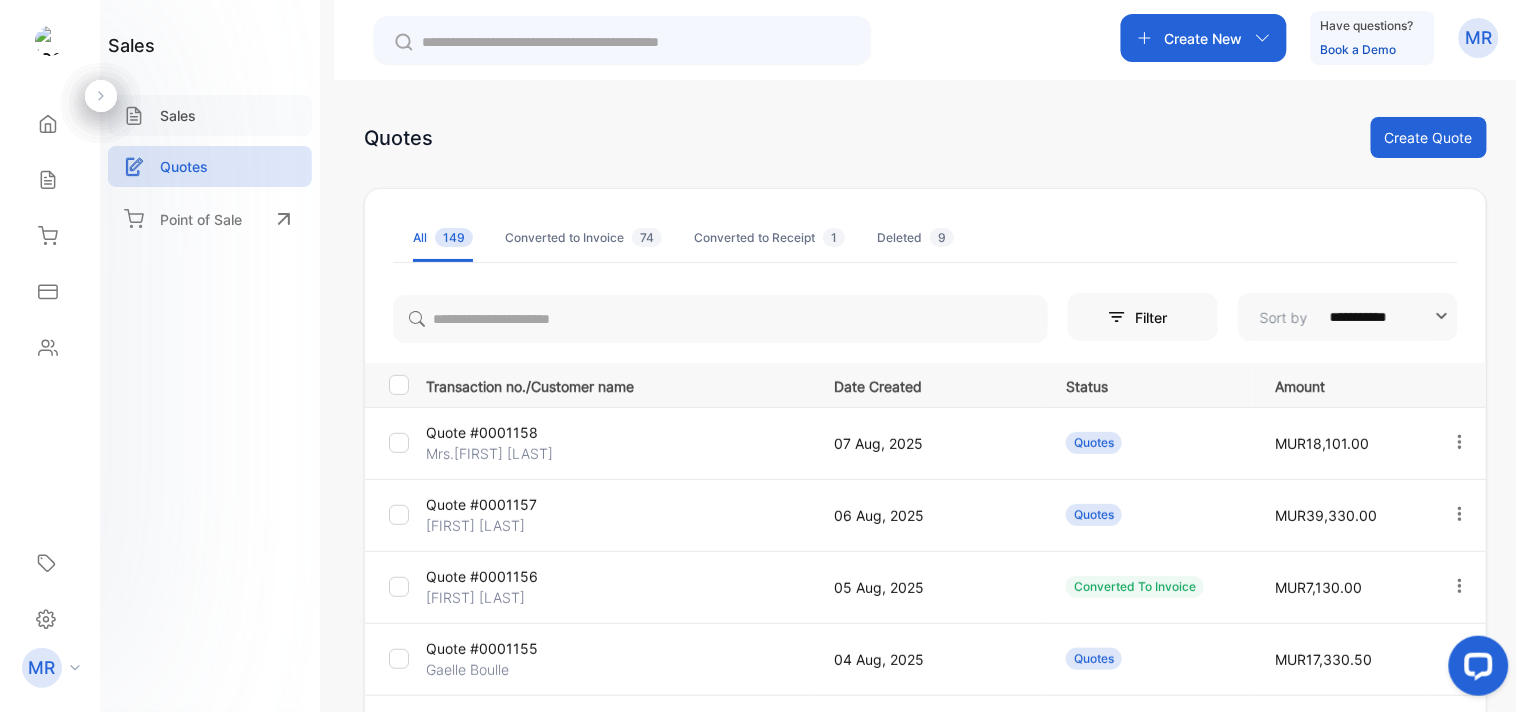 click on "Sales" at bounding box center (178, 115) 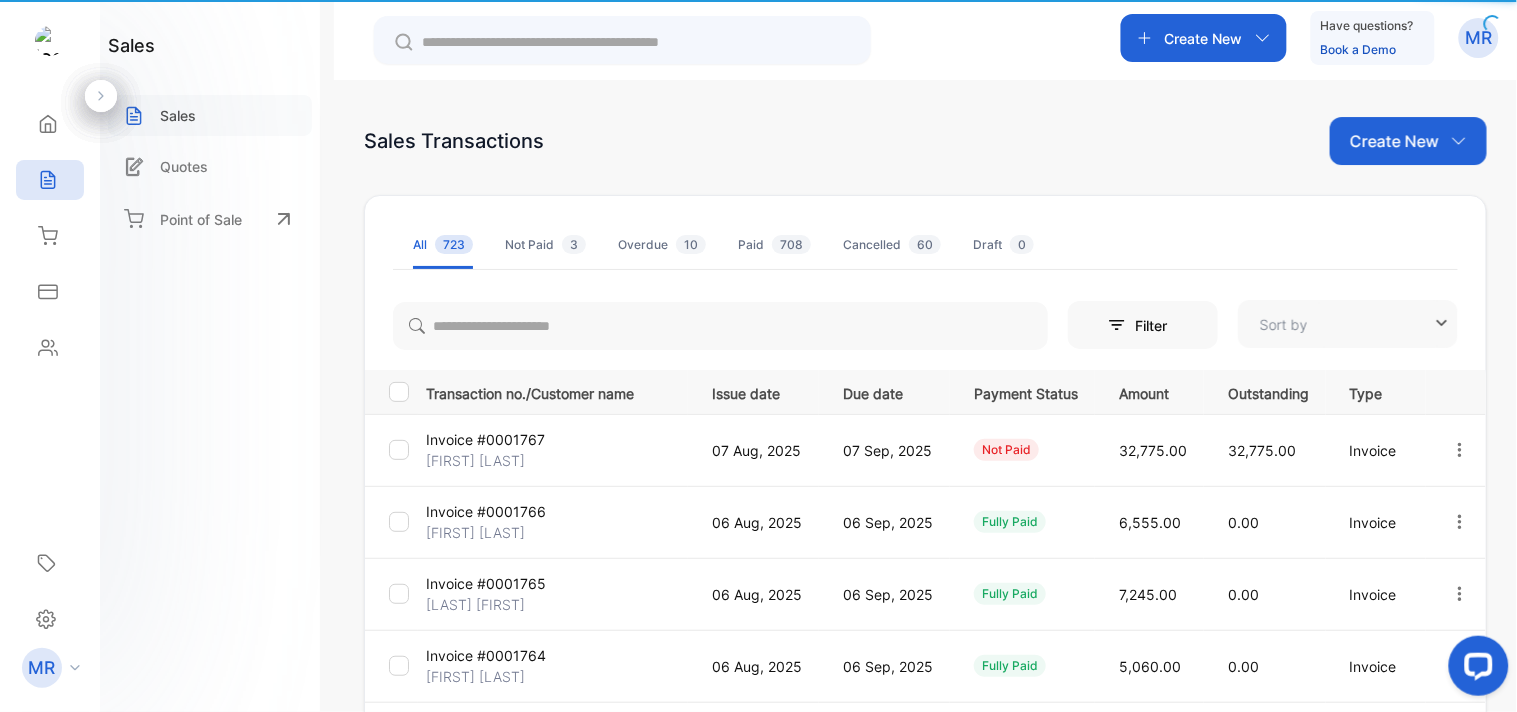 type on "**********" 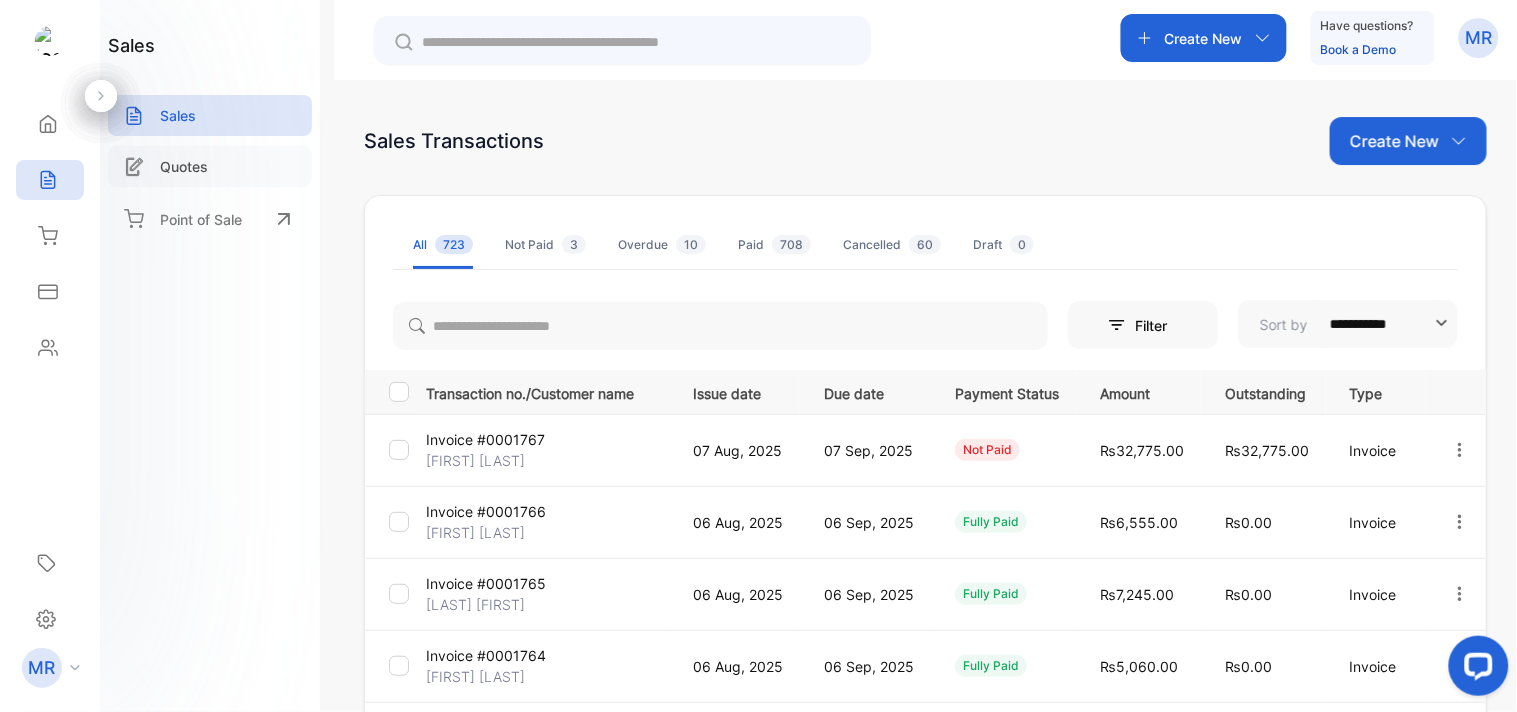 click on "Quotes" at bounding box center [210, 166] 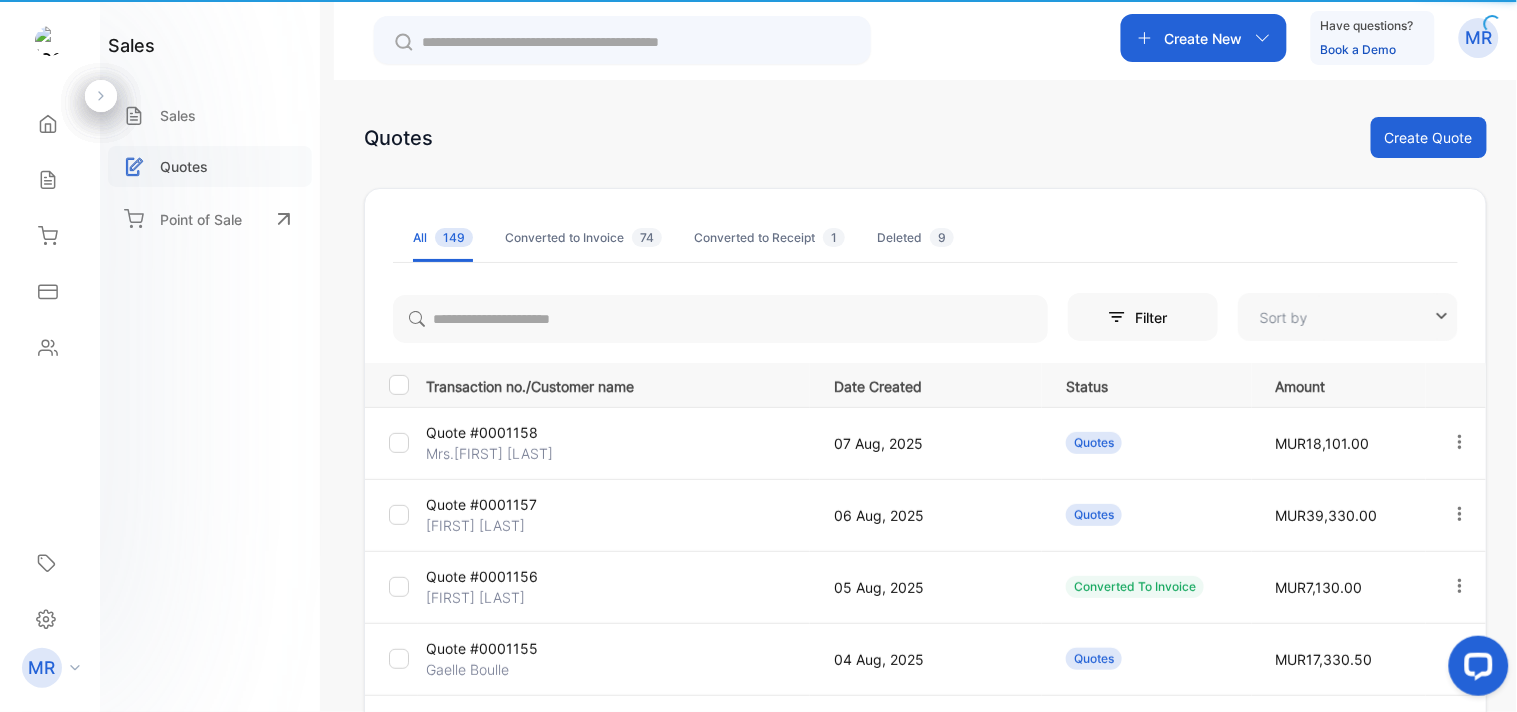 type on "**********" 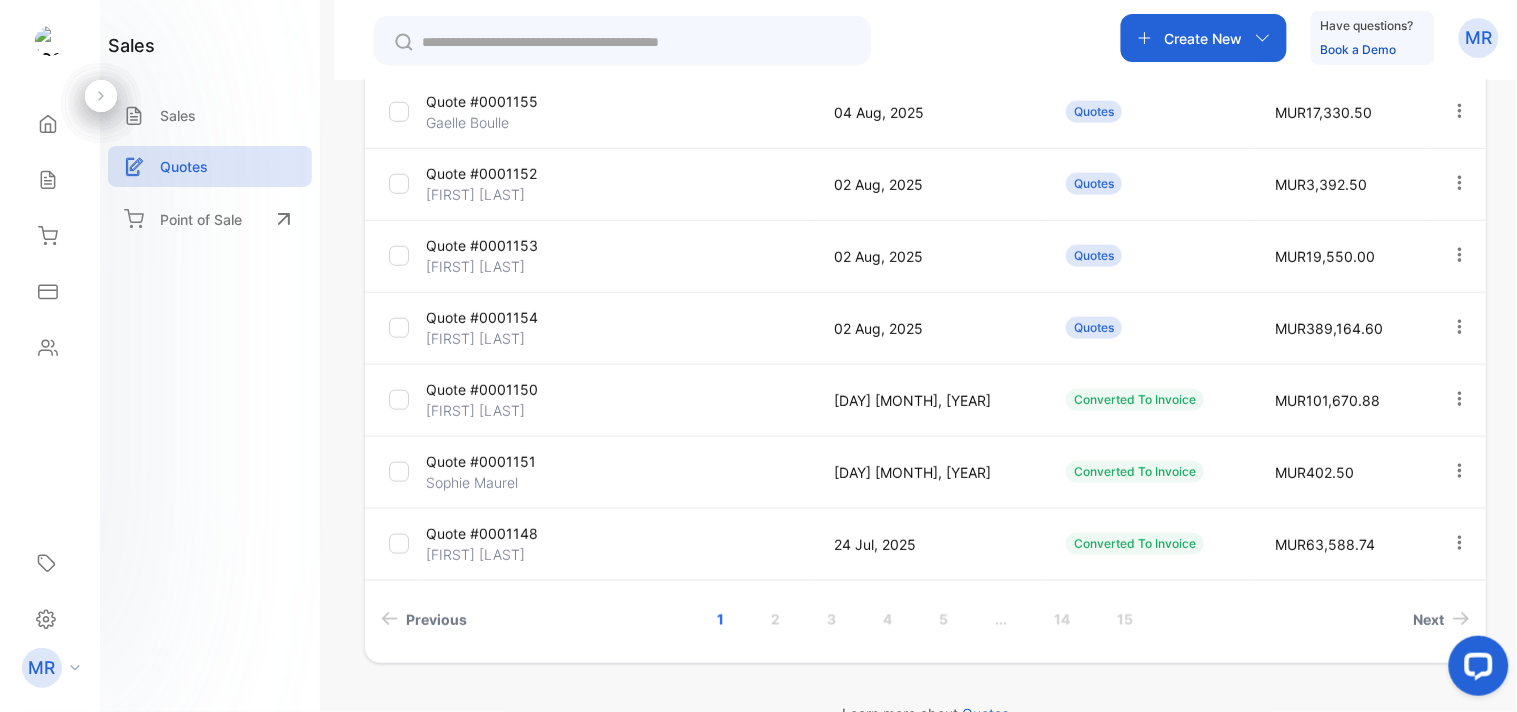 scroll, scrollTop: 548, scrollLeft: 0, axis: vertical 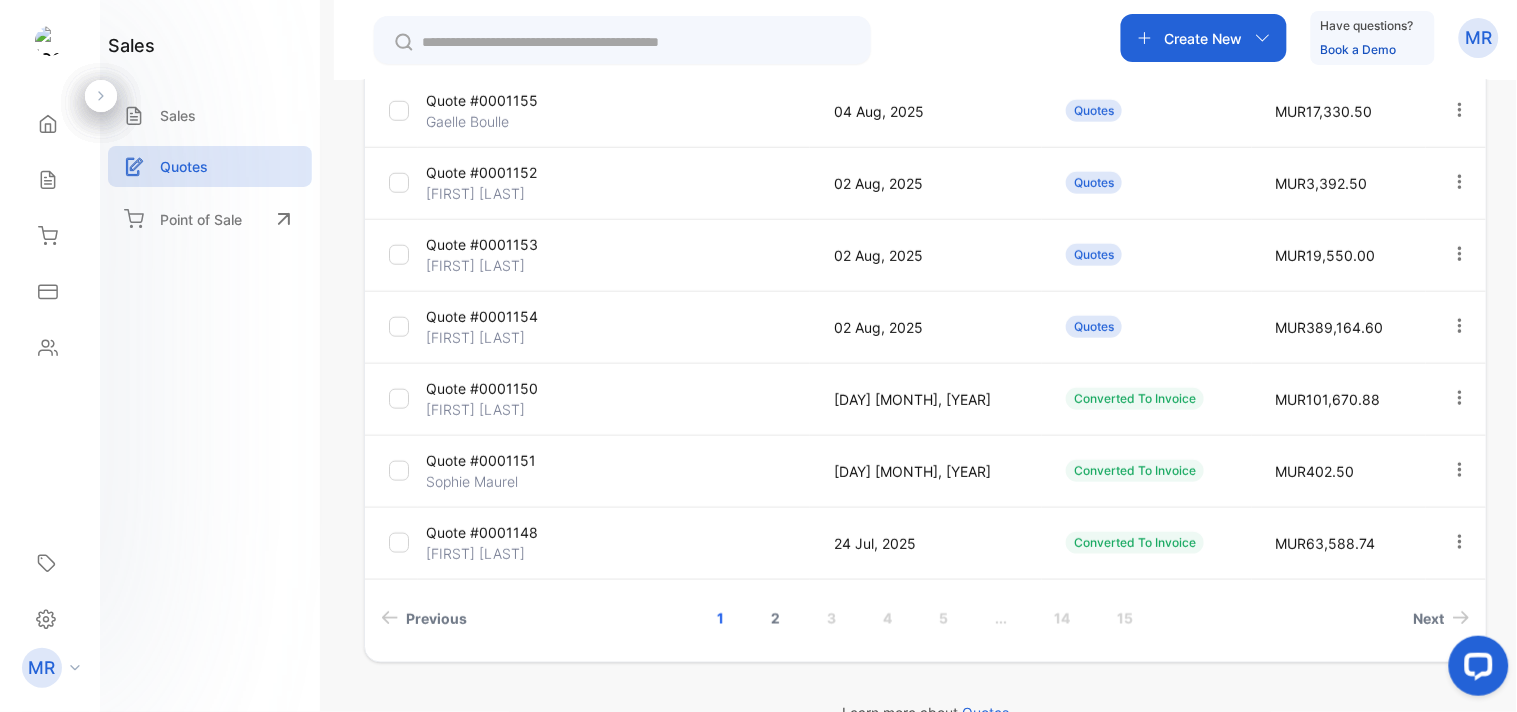 click on "2" at bounding box center (776, 618) 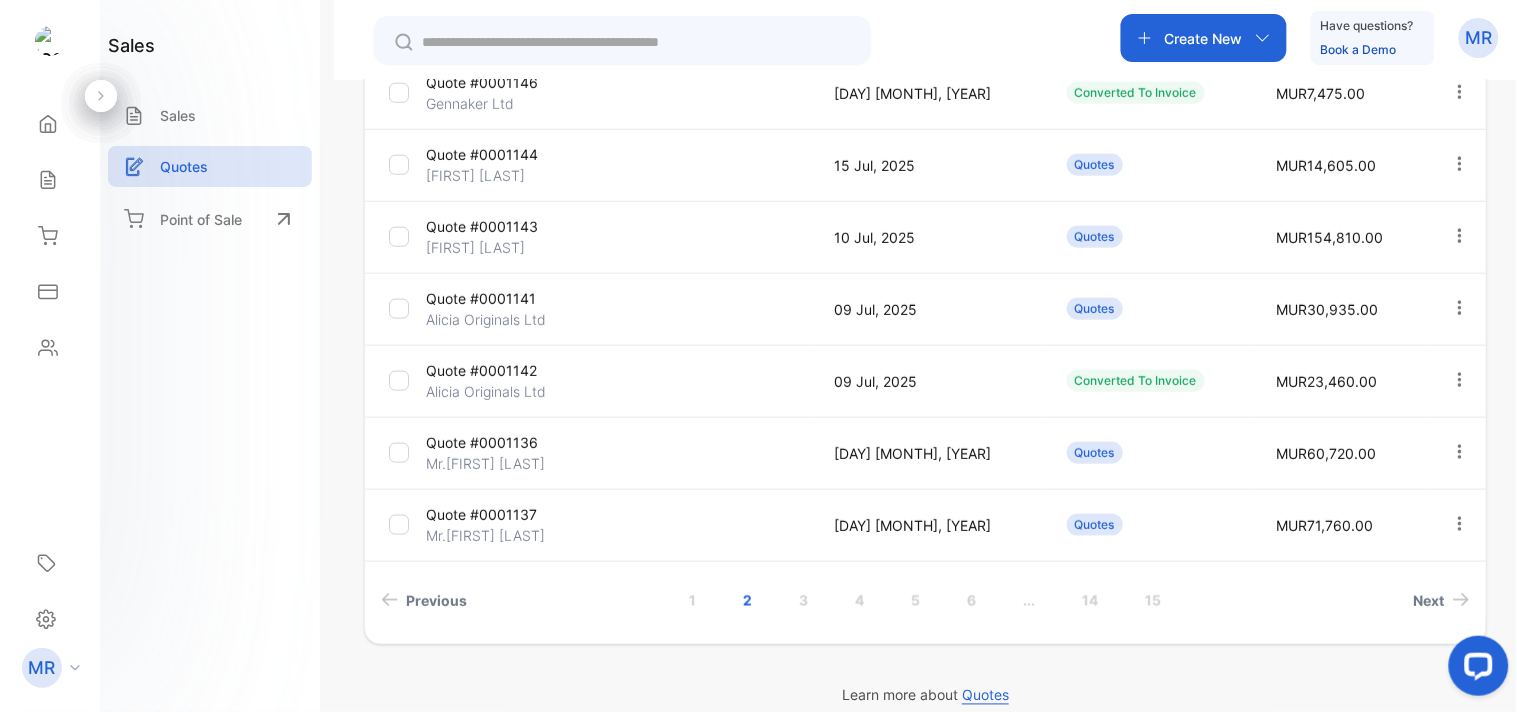 scroll, scrollTop: 591, scrollLeft: 0, axis: vertical 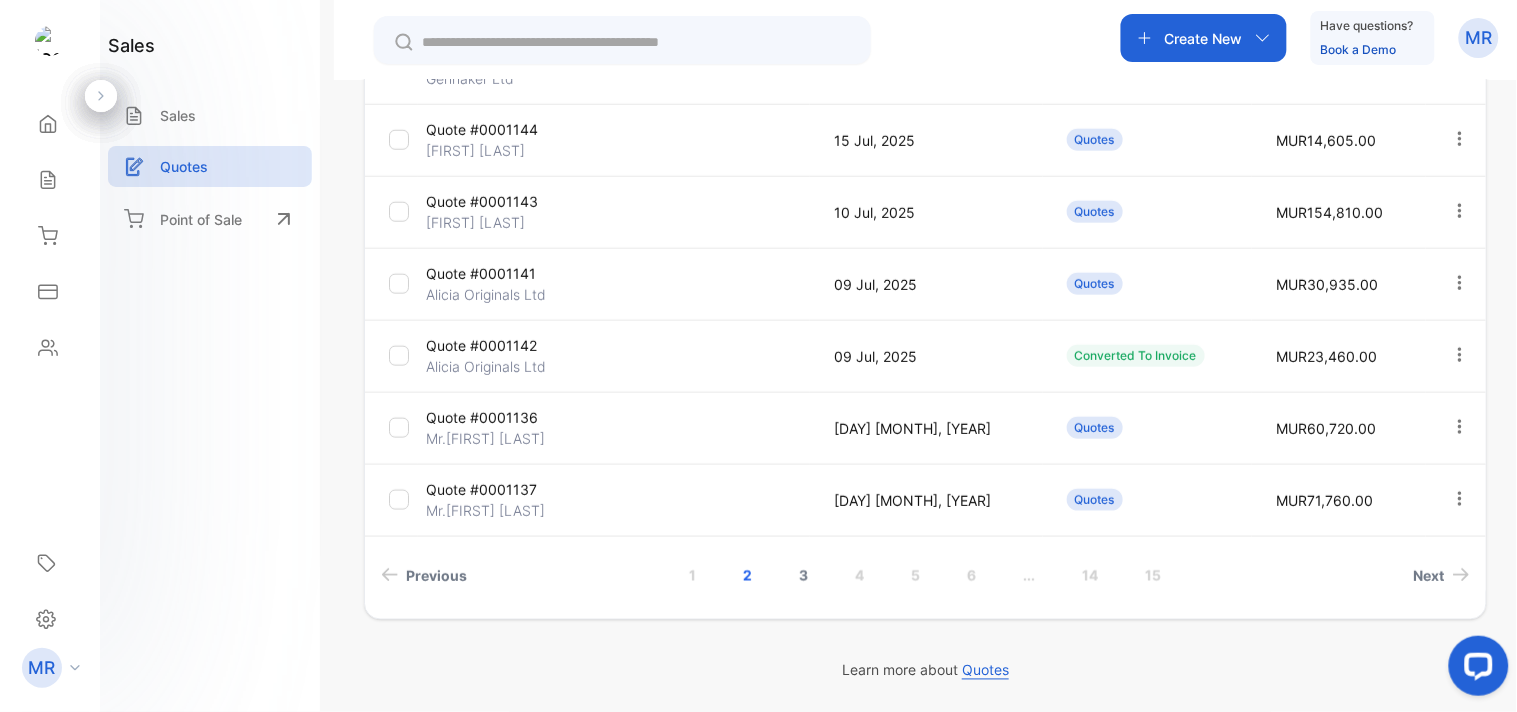 click on "3" at bounding box center (804, 575) 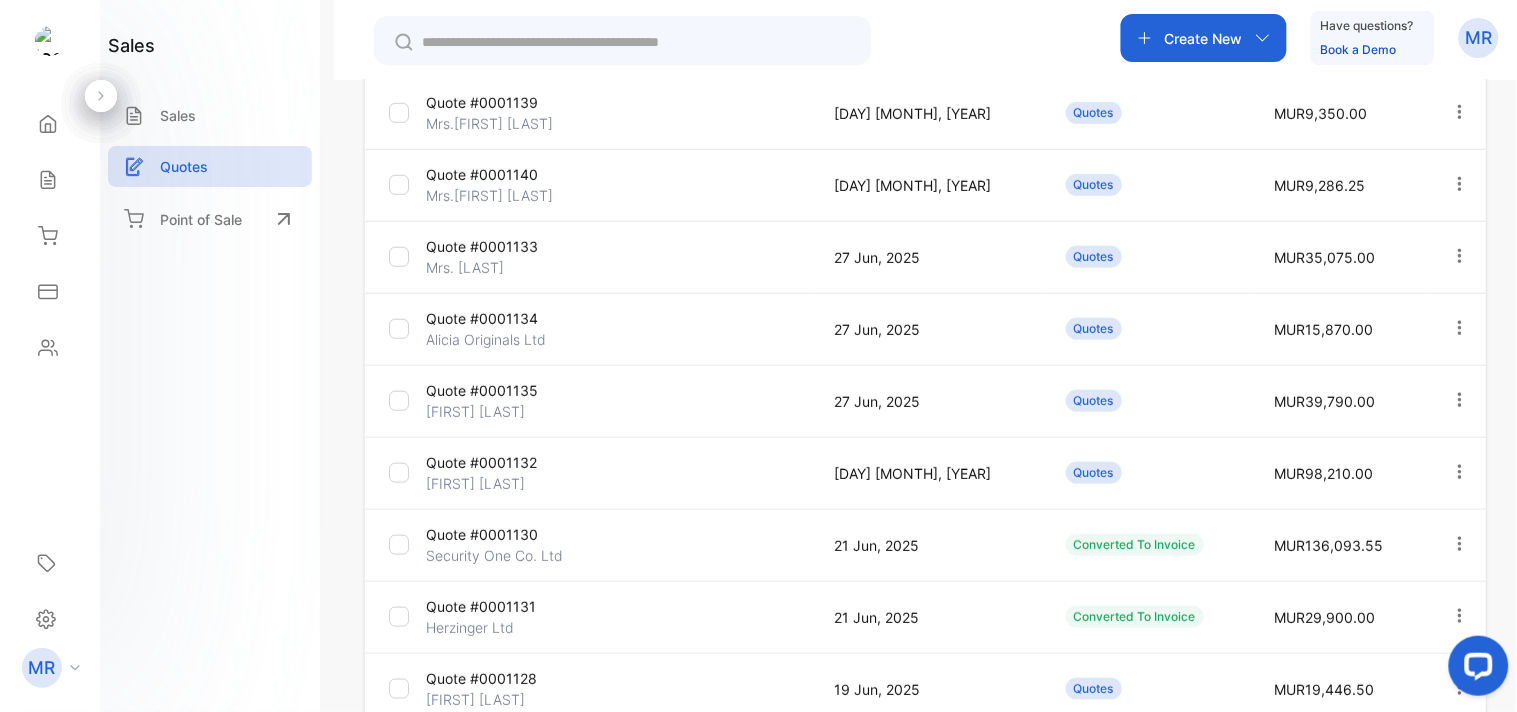 scroll, scrollTop: 591, scrollLeft: 0, axis: vertical 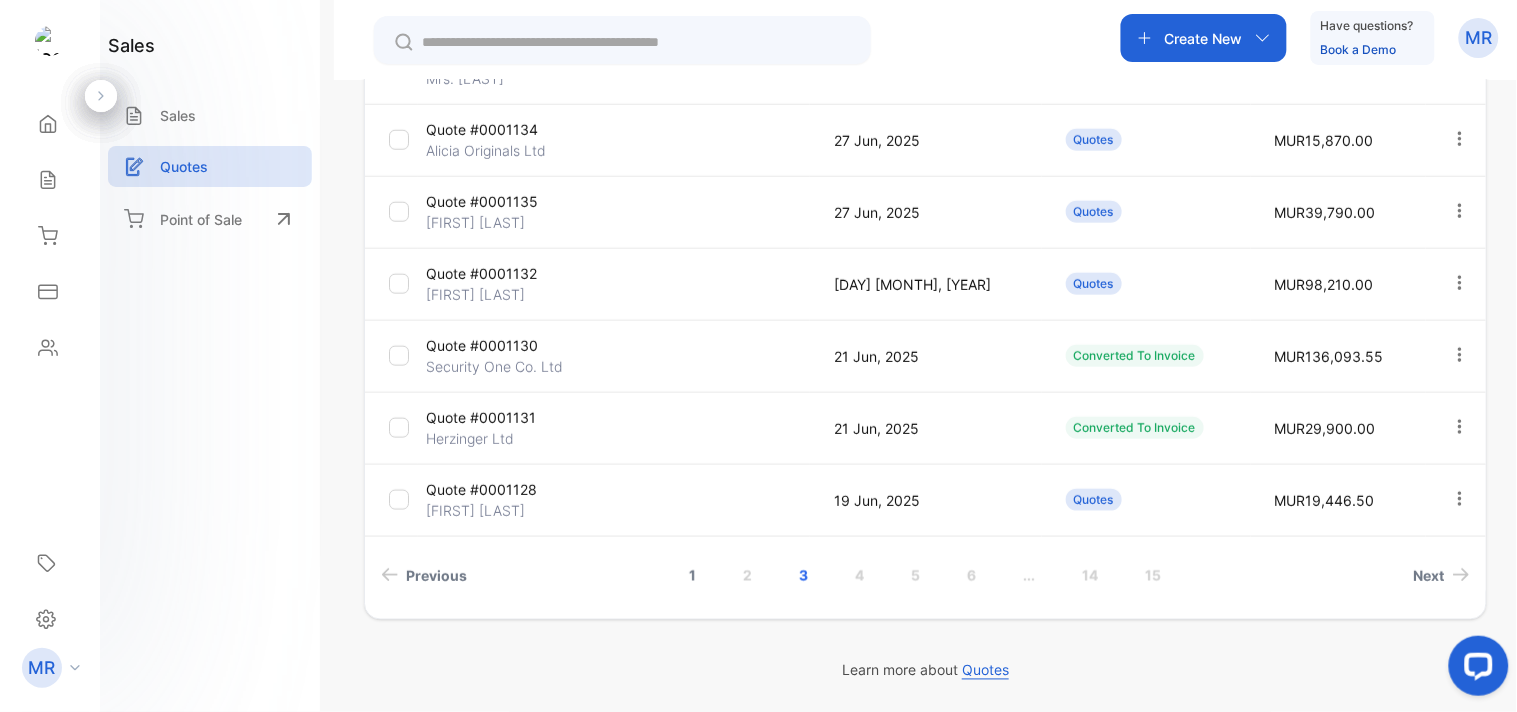 click on "1" at bounding box center [693, 575] 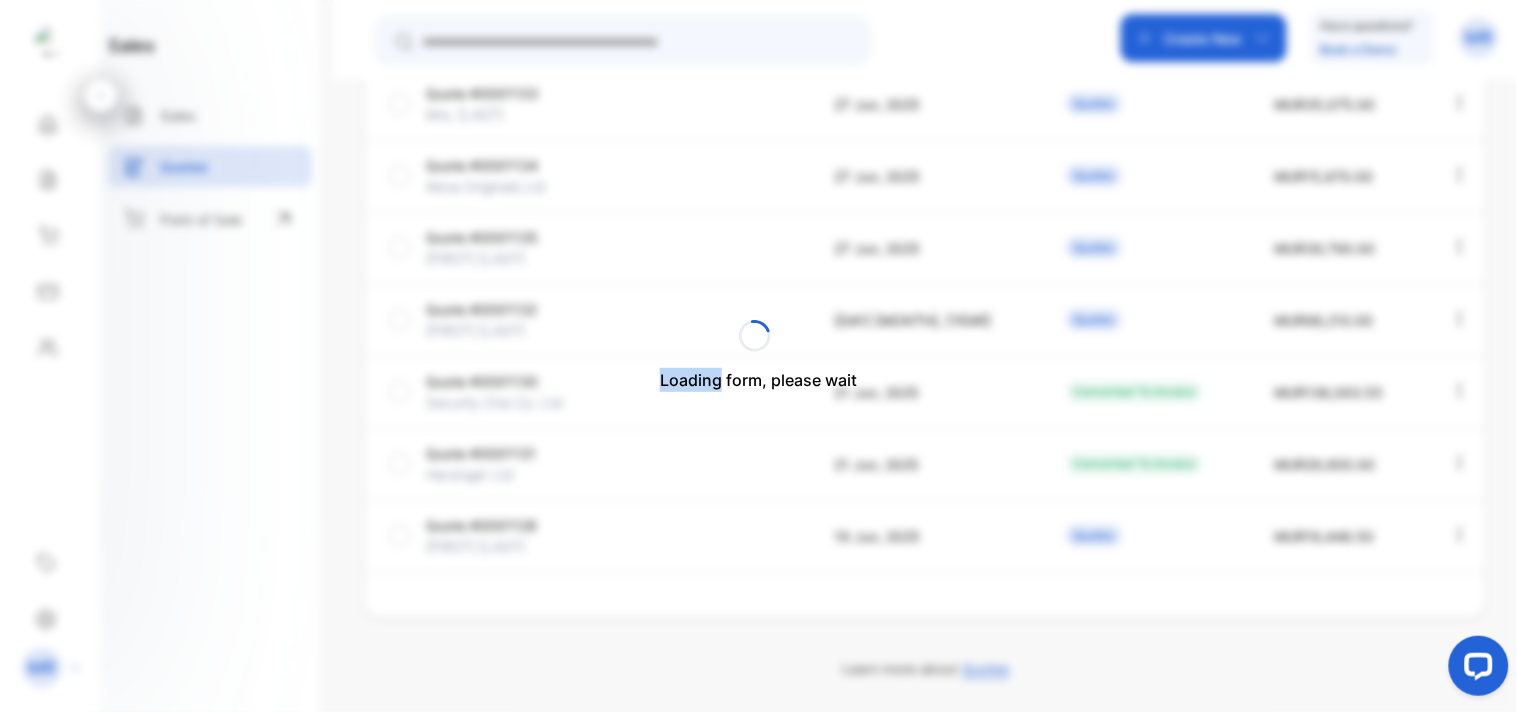 click on "Loading form, please wait" at bounding box center (758, 356) 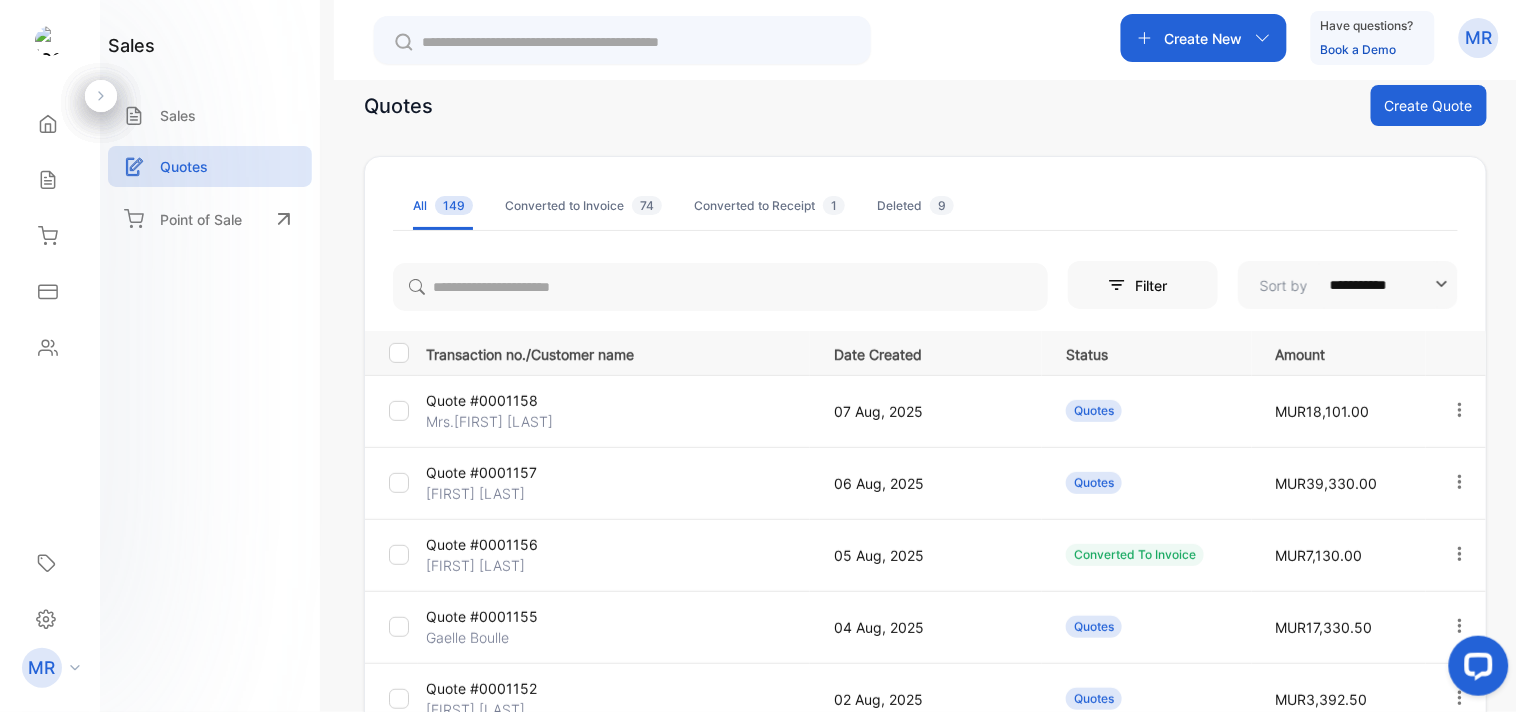 scroll, scrollTop: 0, scrollLeft: 0, axis: both 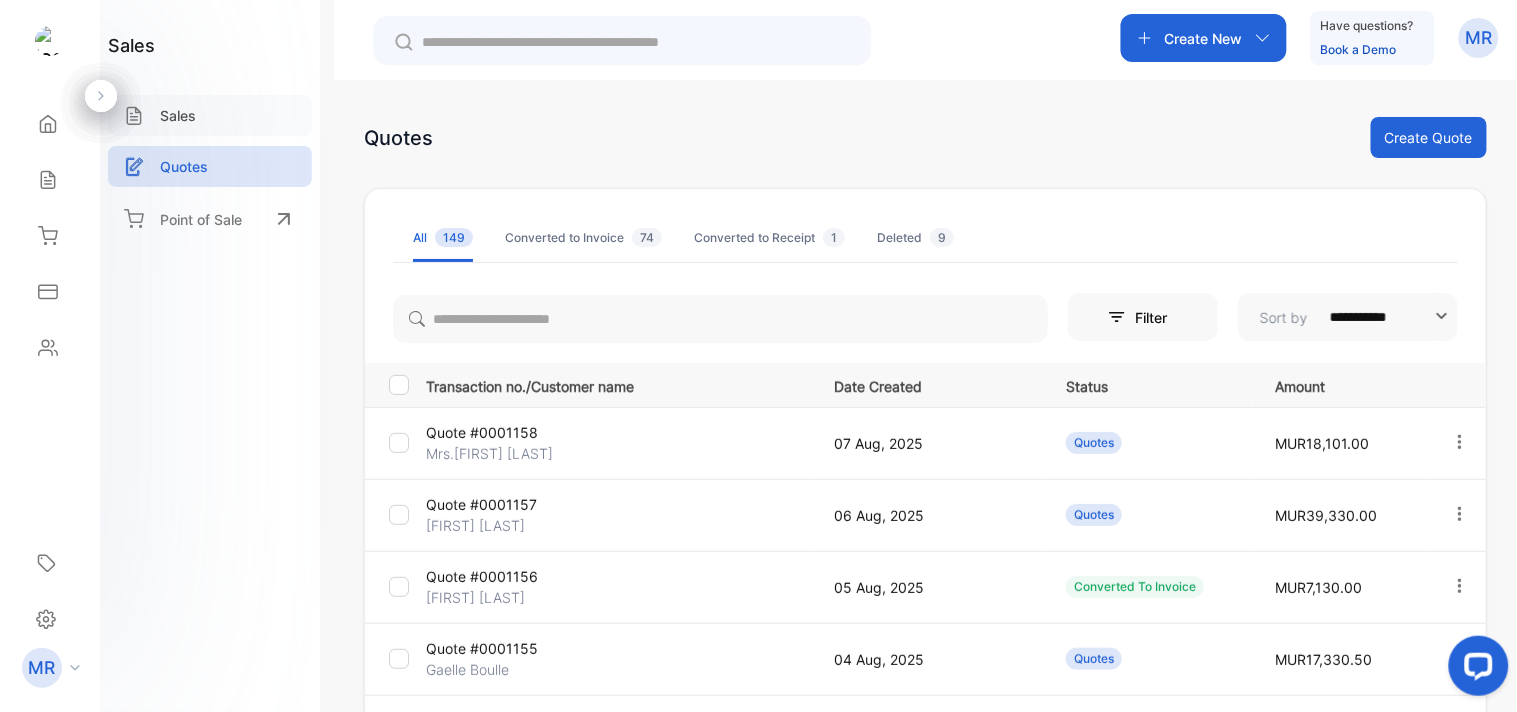 click on "Sales" at bounding box center [178, 115] 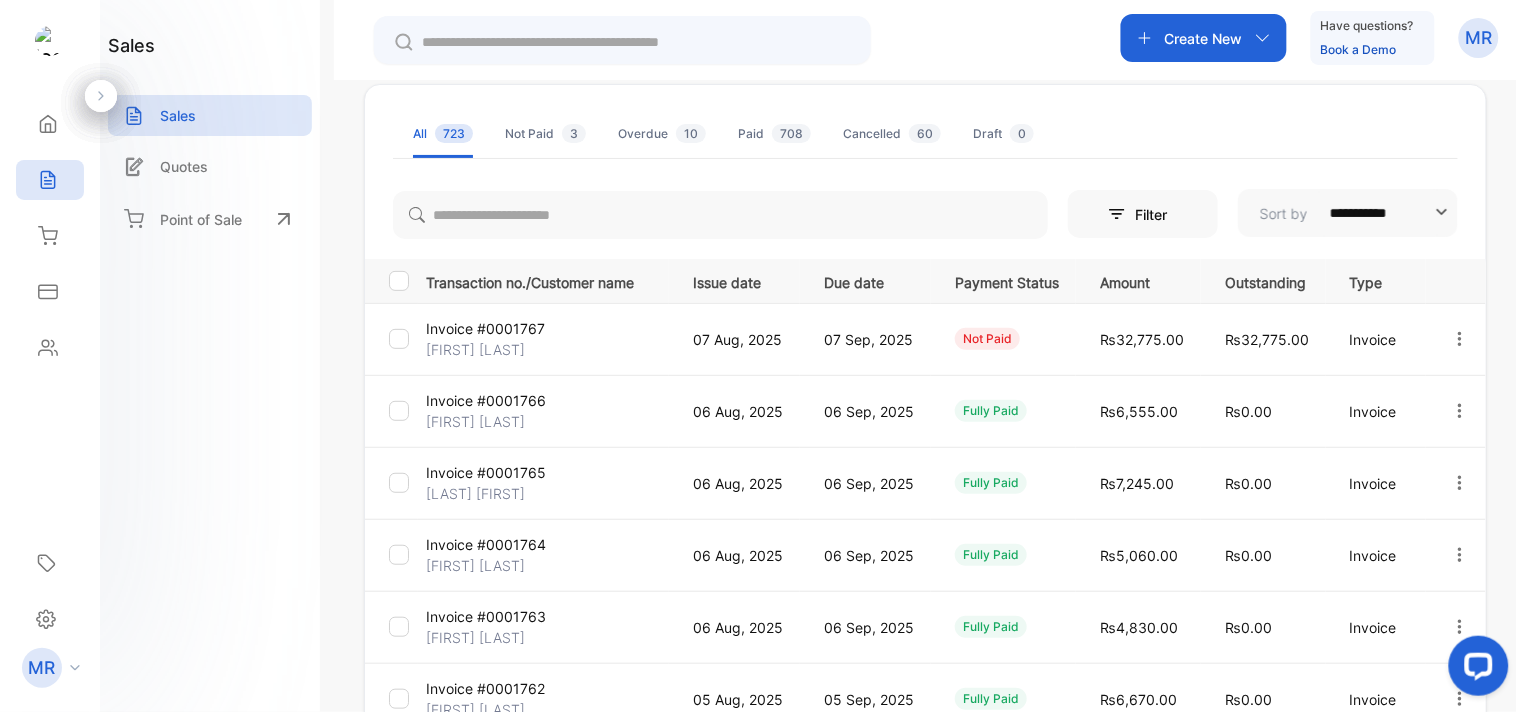 scroll, scrollTop: 0, scrollLeft: 0, axis: both 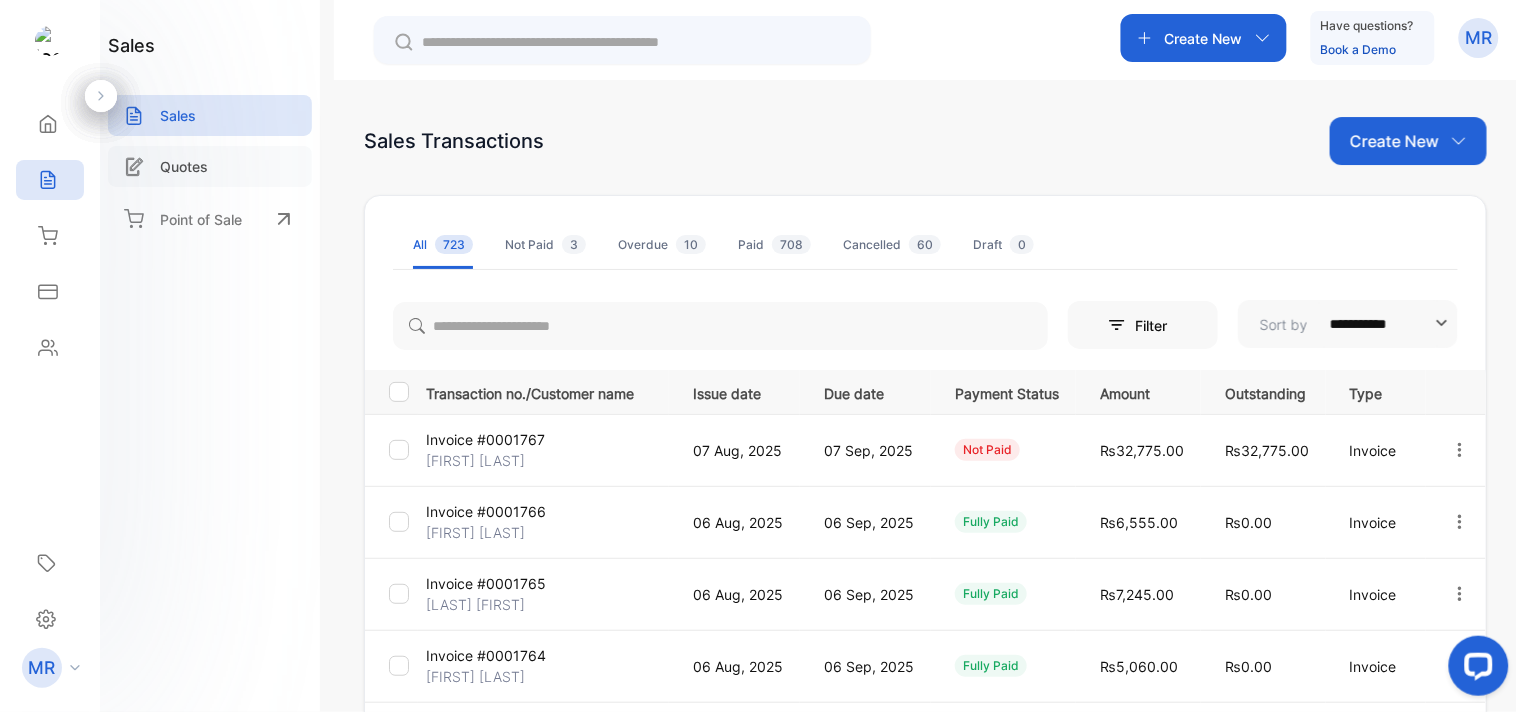 click on "Quotes" at bounding box center (184, 166) 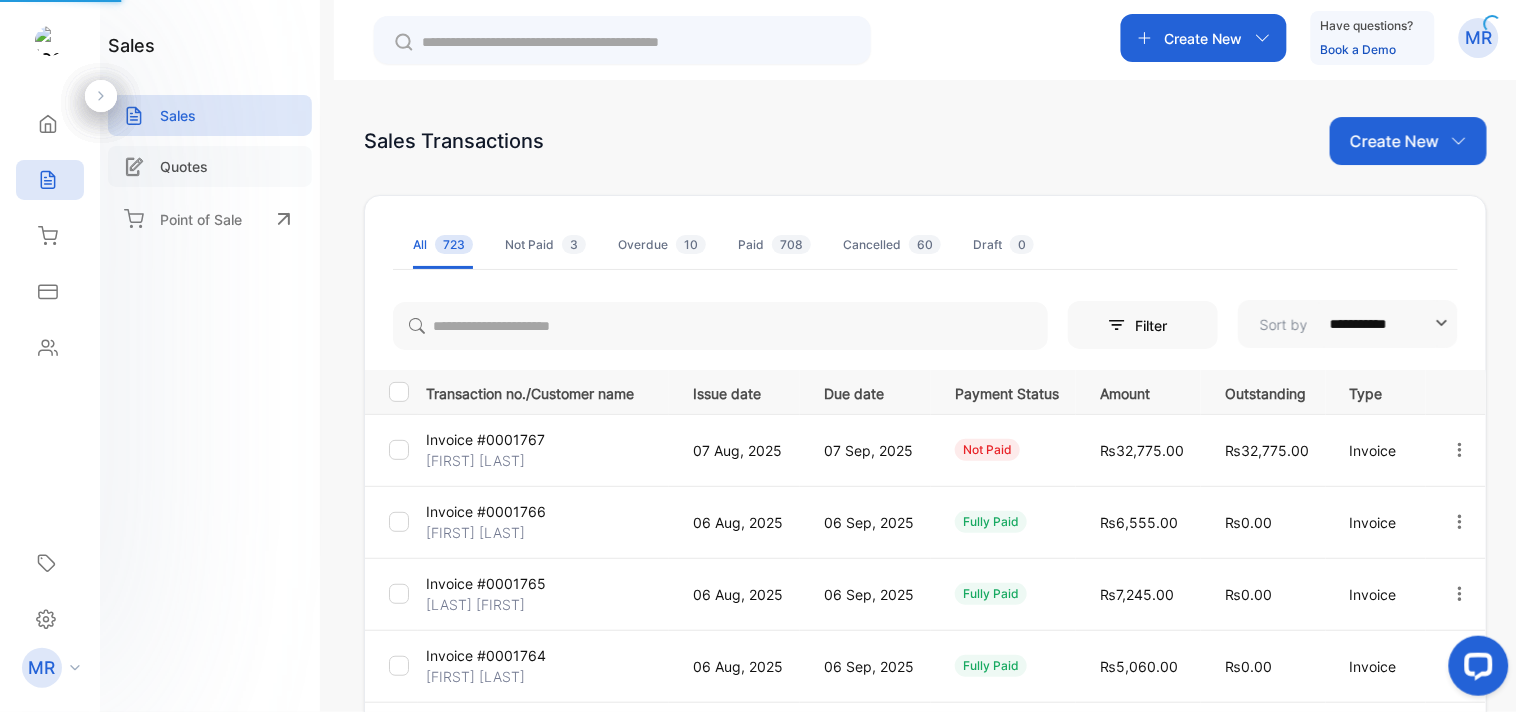 click on "Quotes" at bounding box center (184, 166) 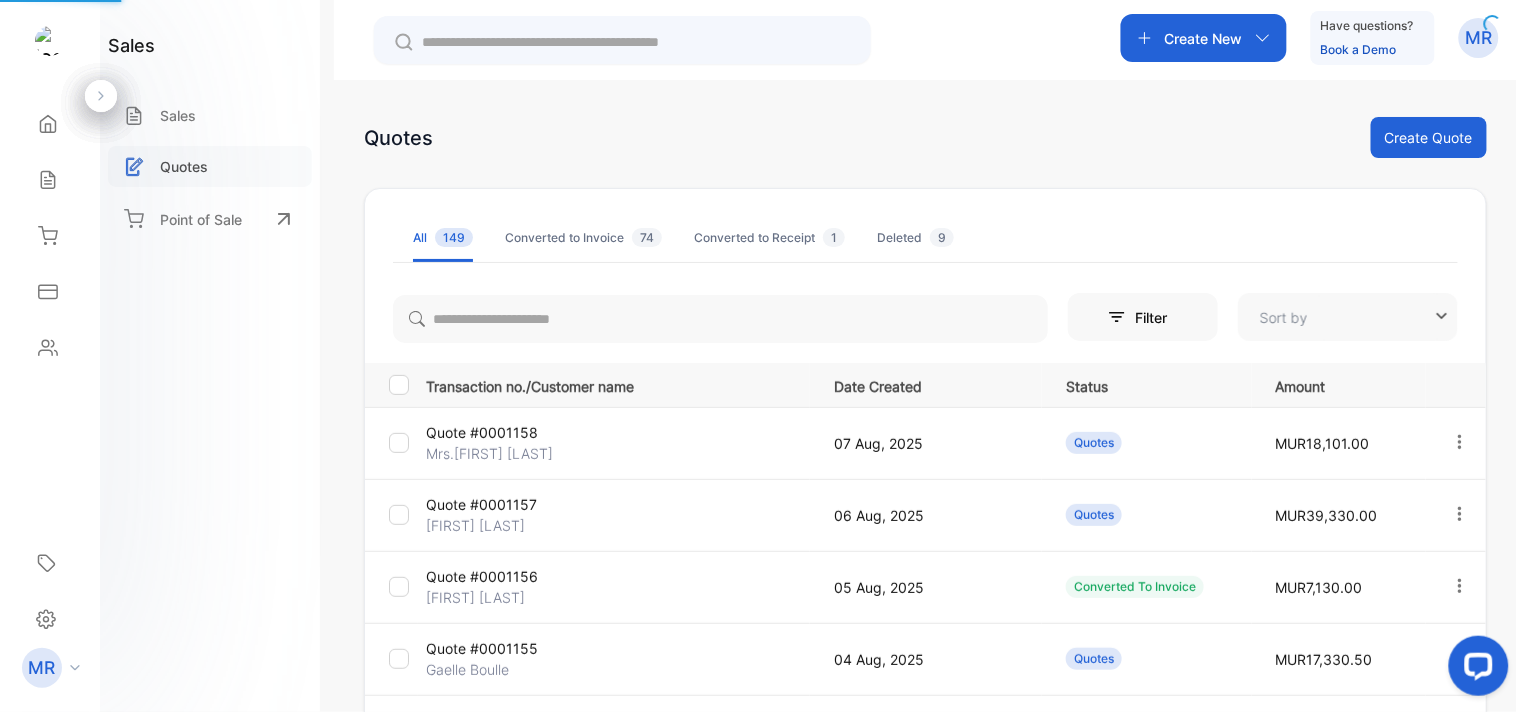 type on "**********" 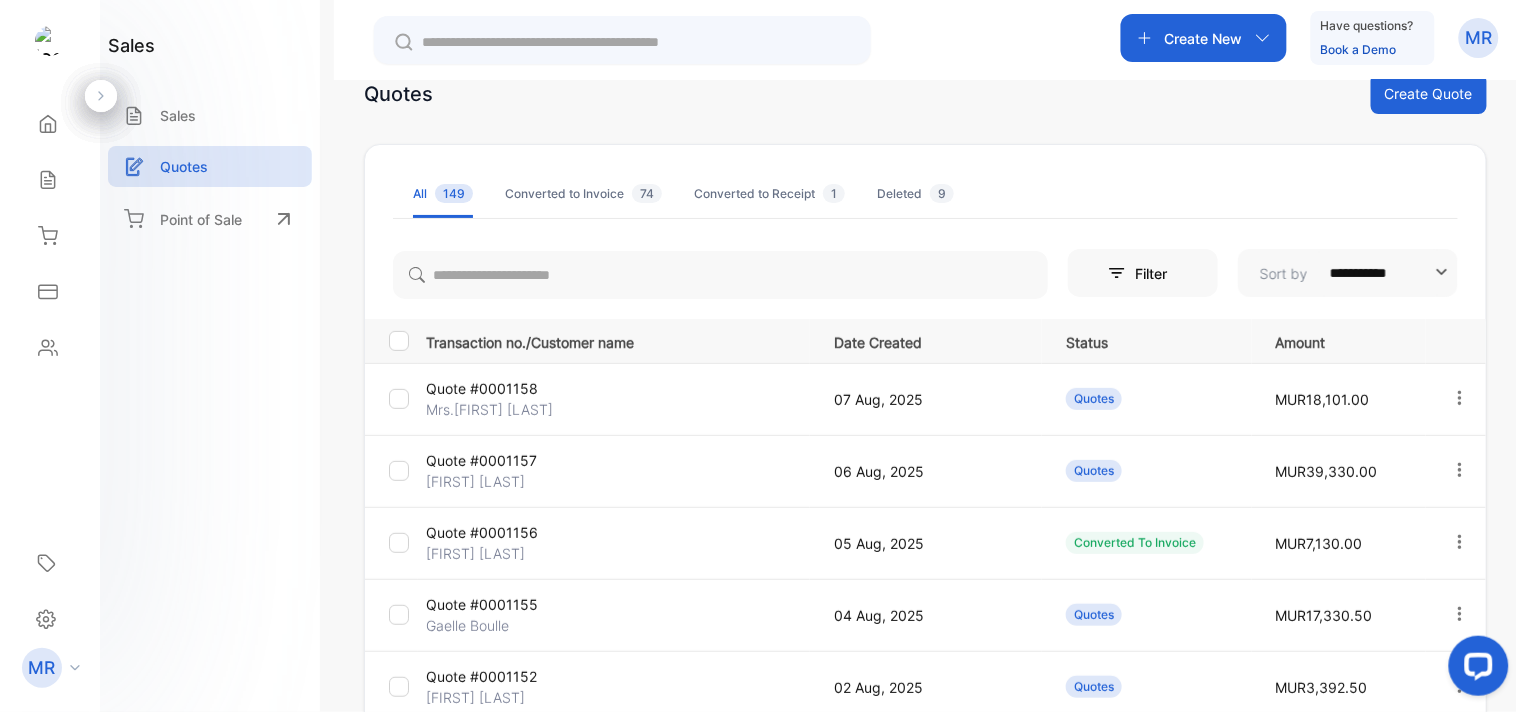 scroll, scrollTop: 0, scrollLeft: 0, axis: both 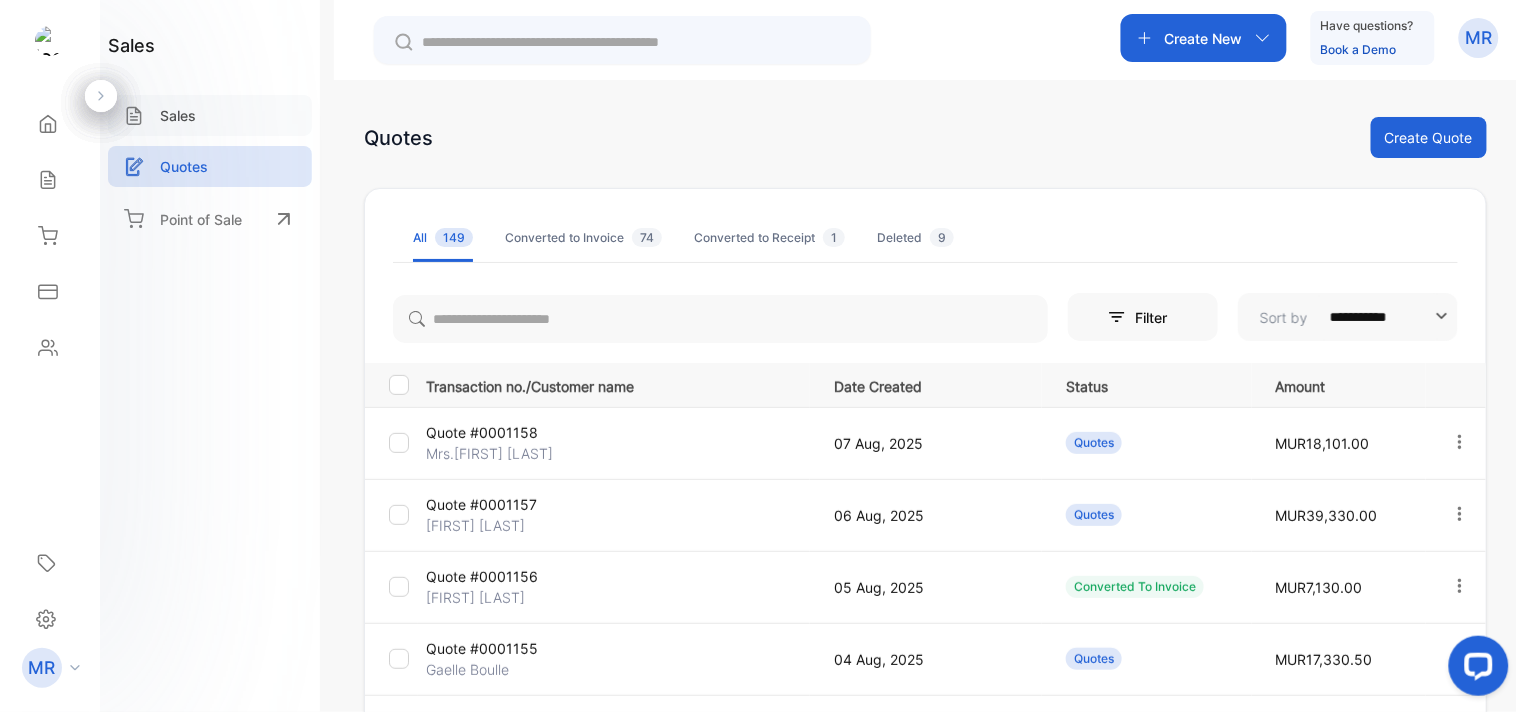 click on "Sales" at bounding box center (178, 115) 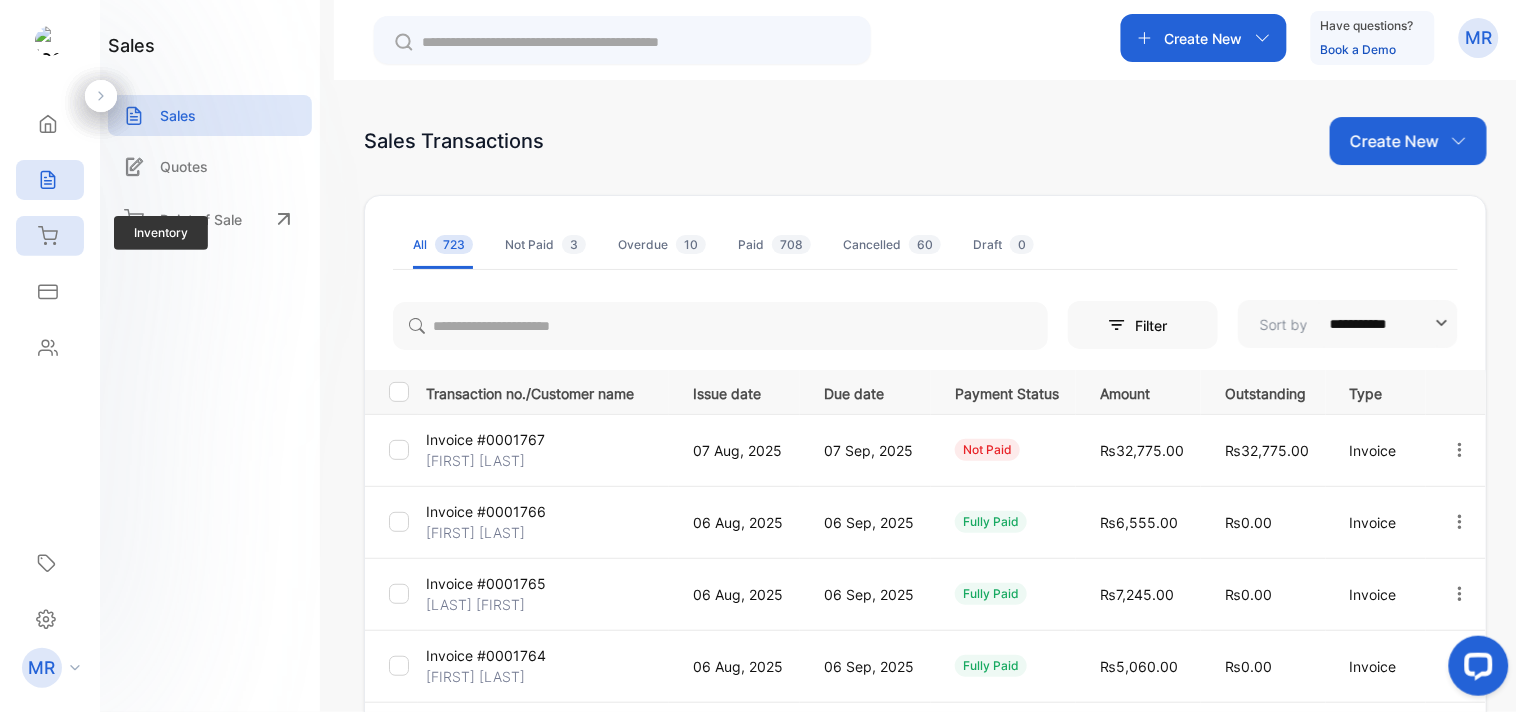 click 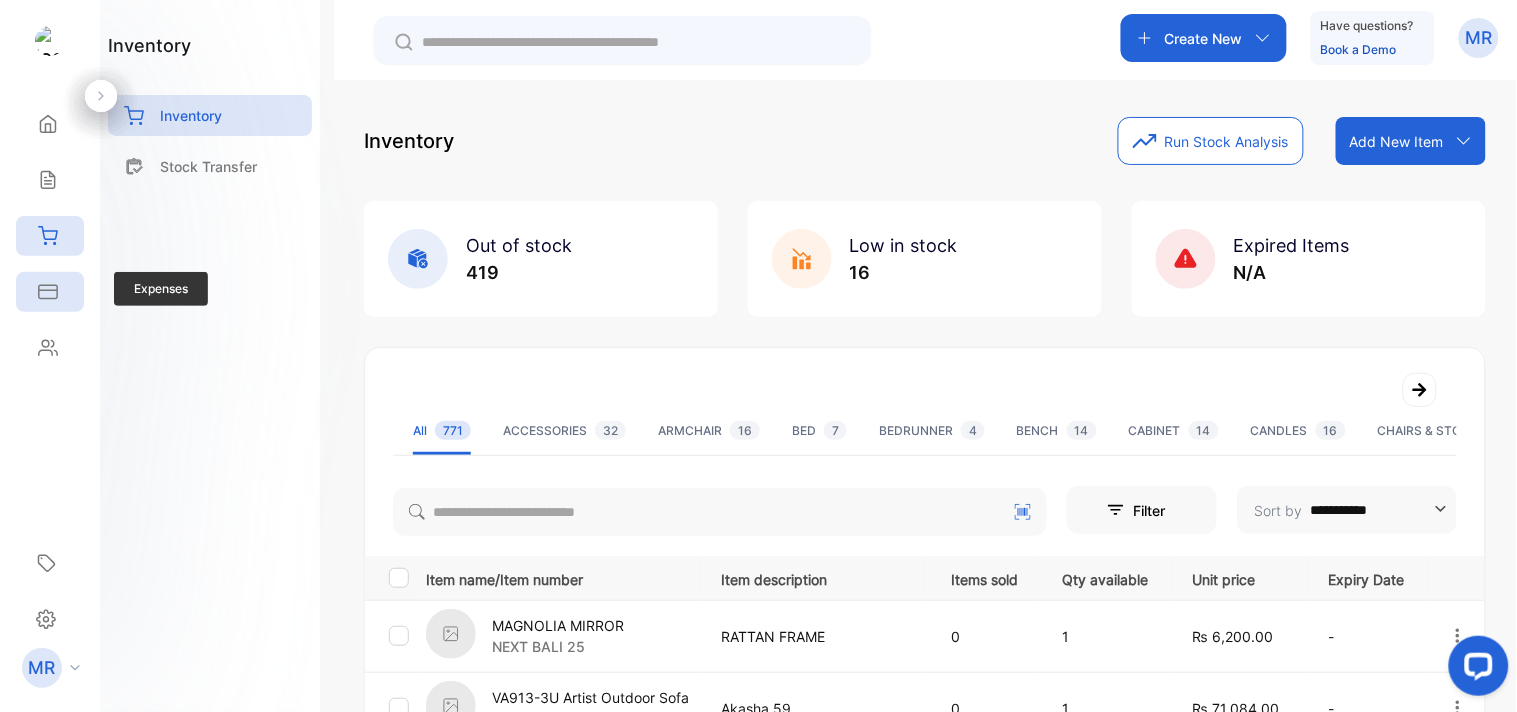 click 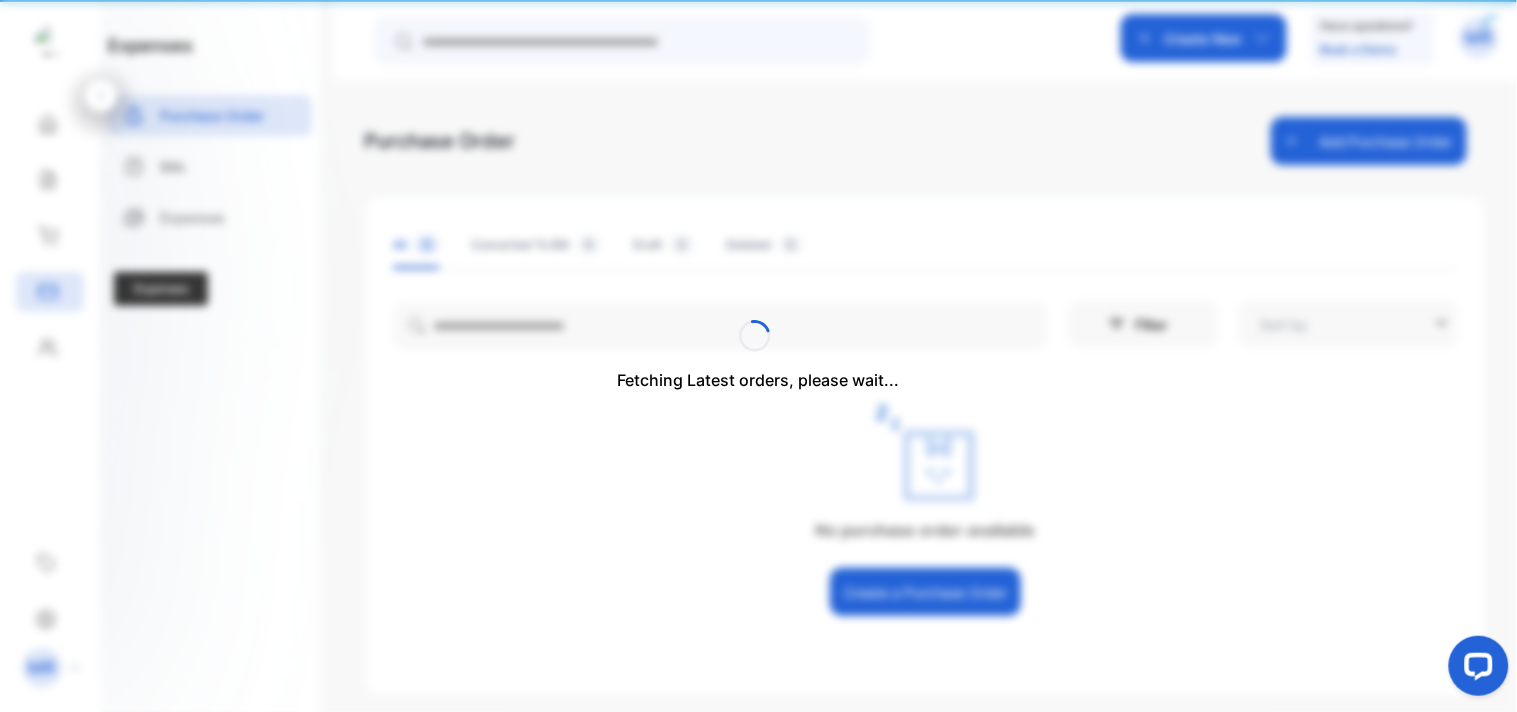 type on "**********" 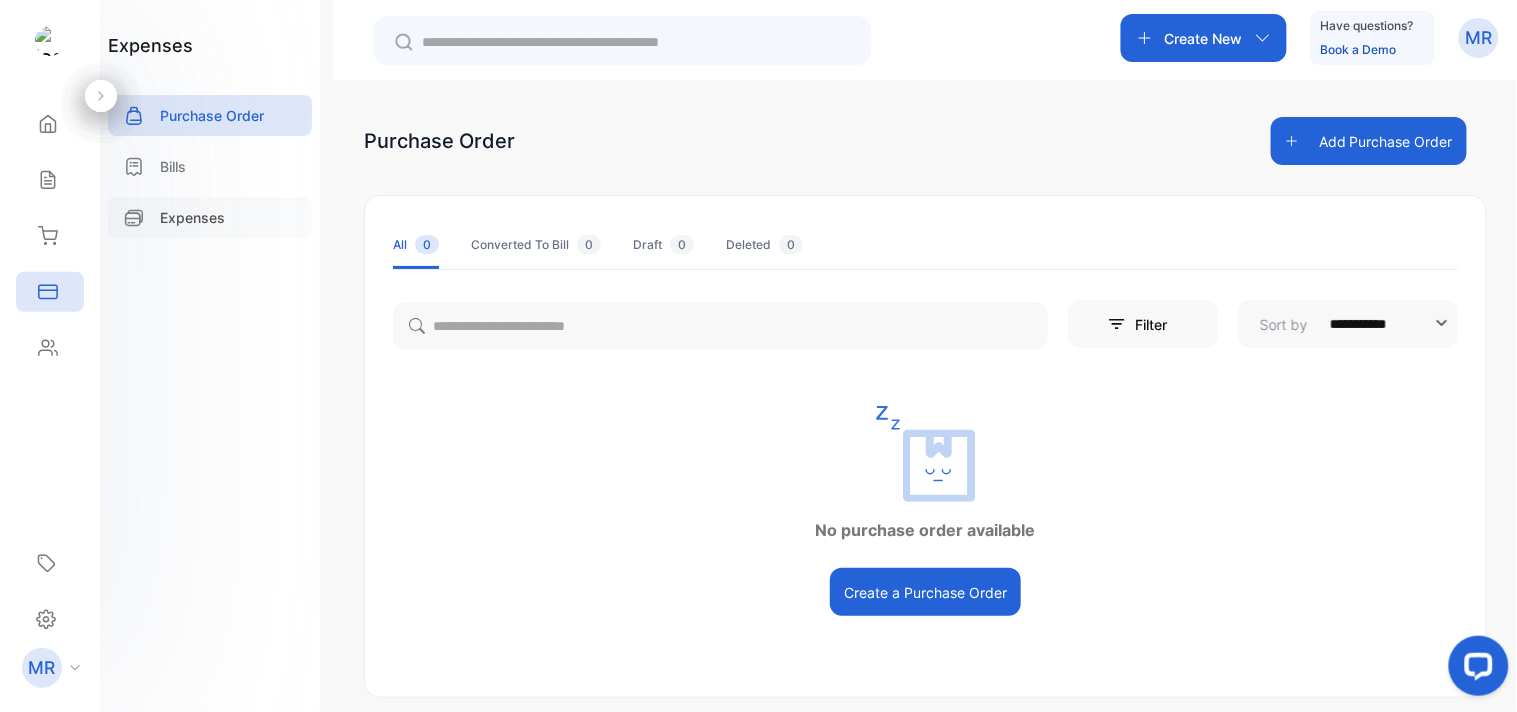 click on "Expenses" at bounding box center [192, 217] 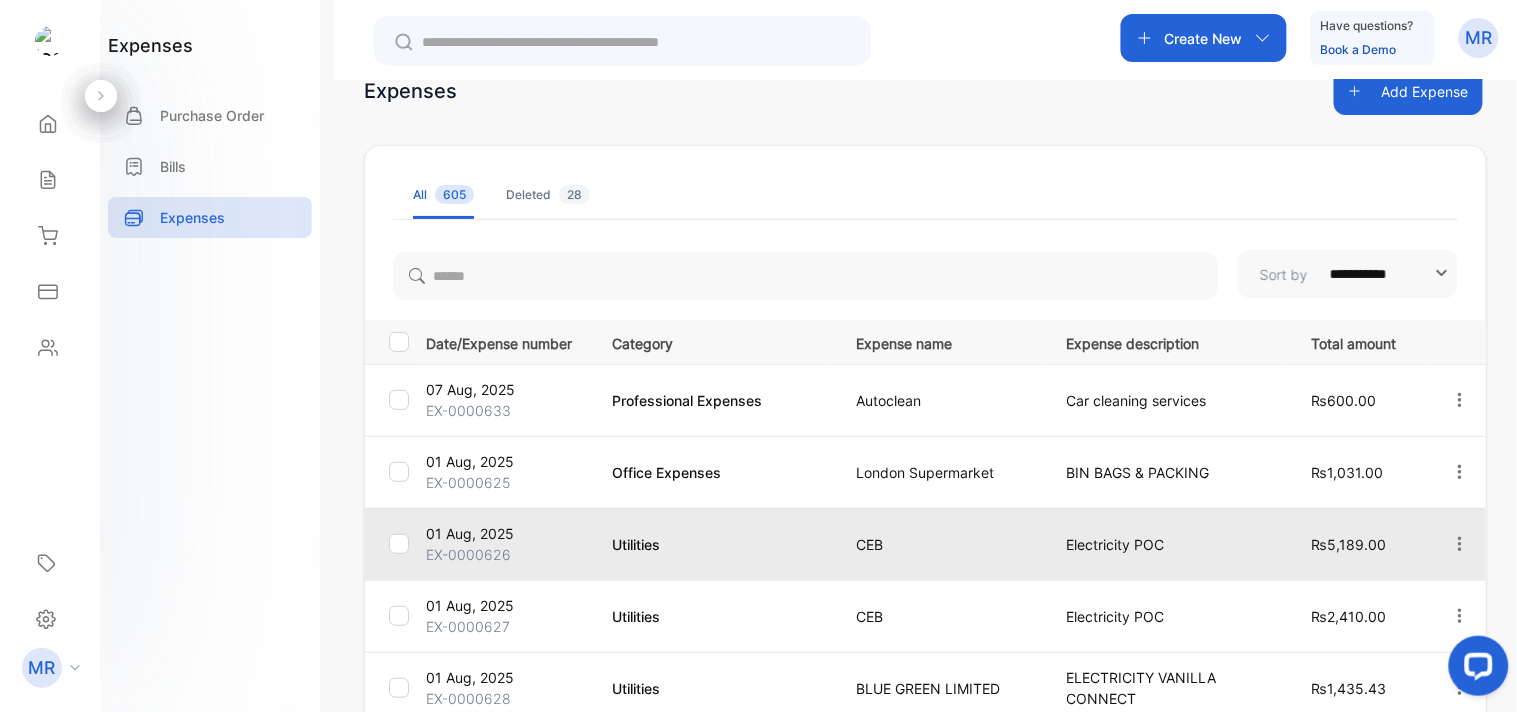 scroll, scrollTop: 0, scrollLeft: 0, axis: both 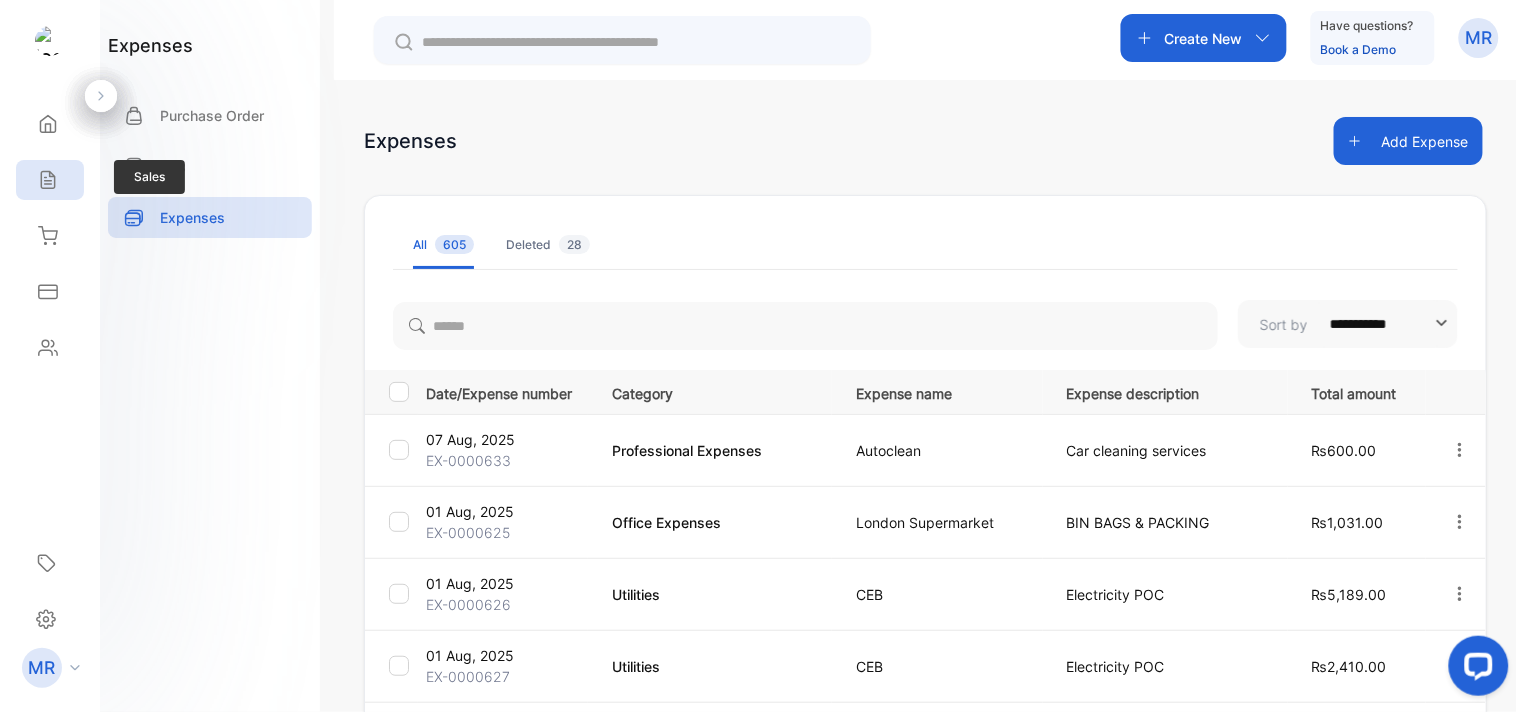 click 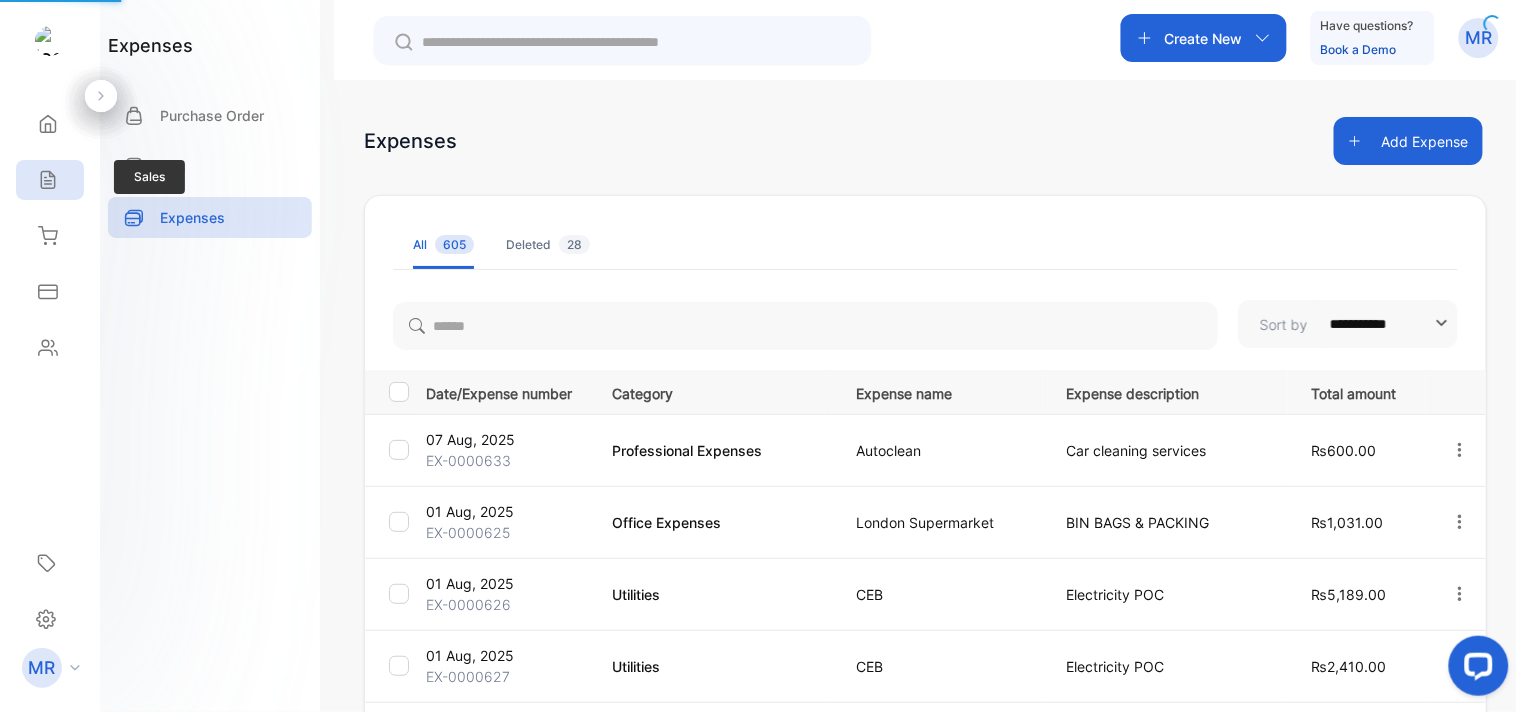 click 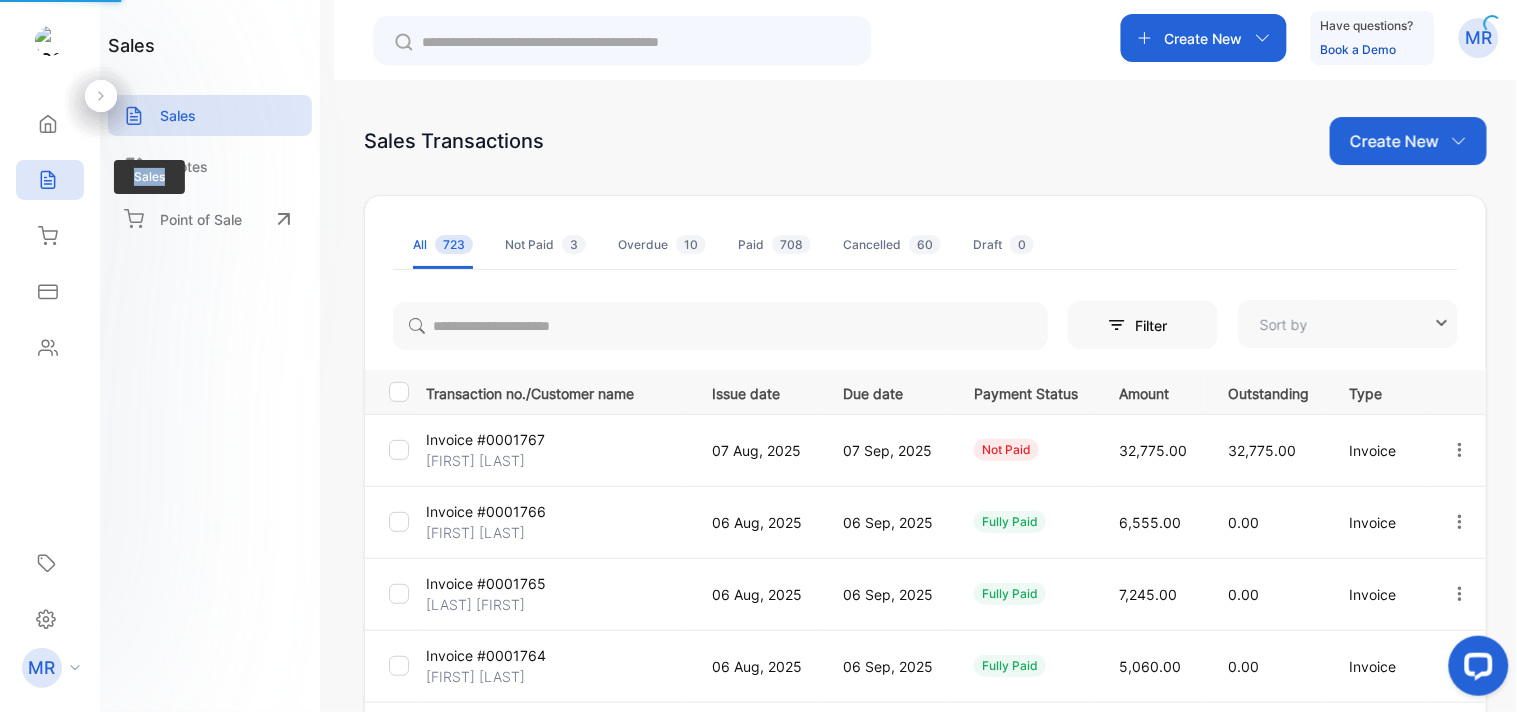 type on "**********" 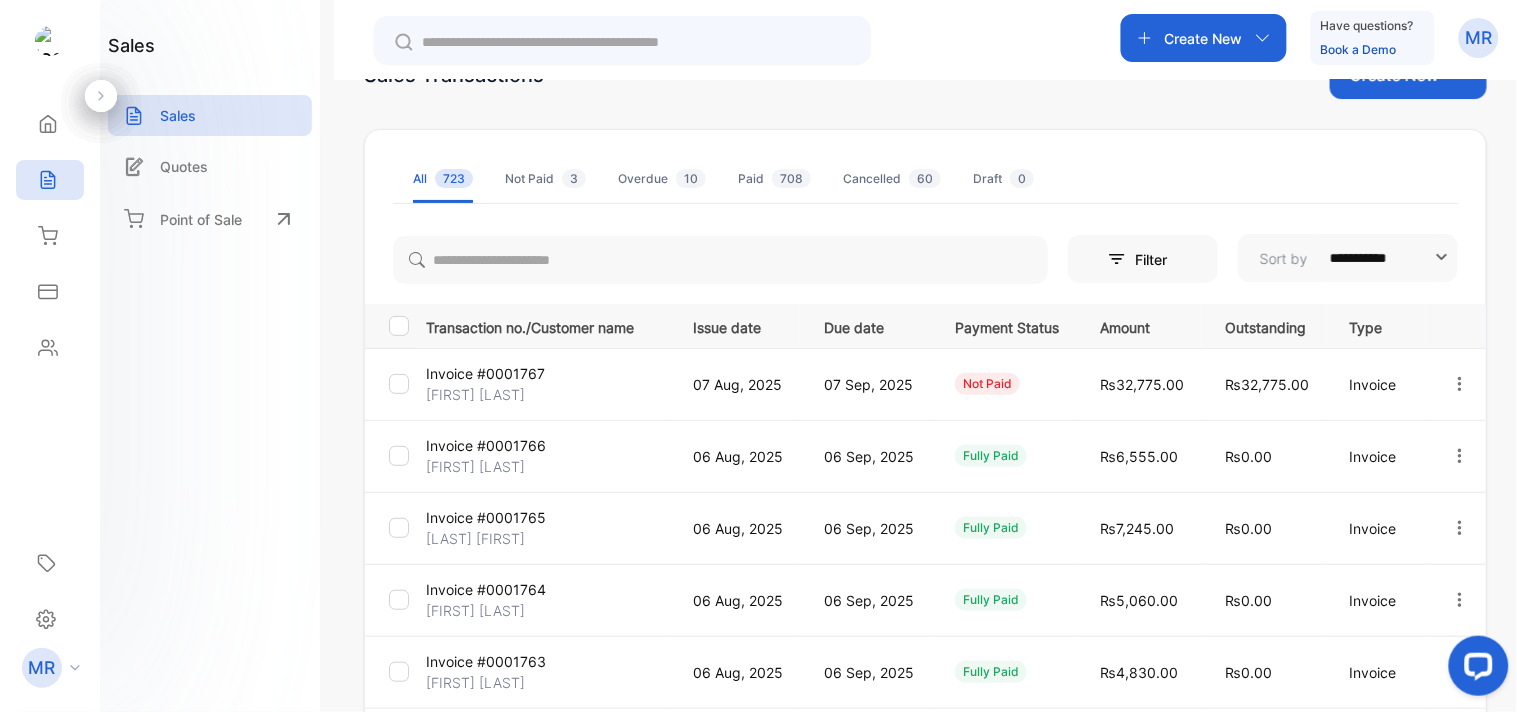 scroll, scrollTop: 0, scrollLeft: 0, axis: both 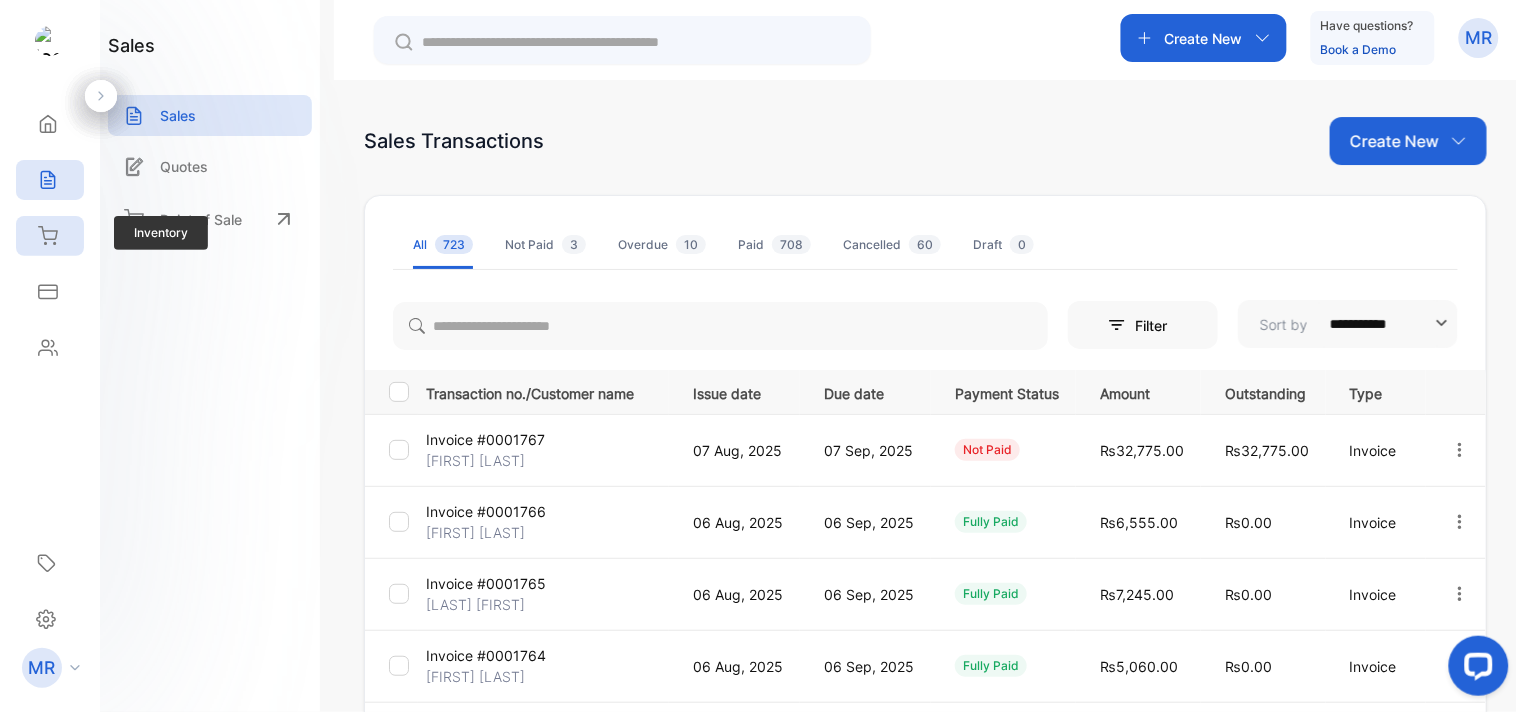 click 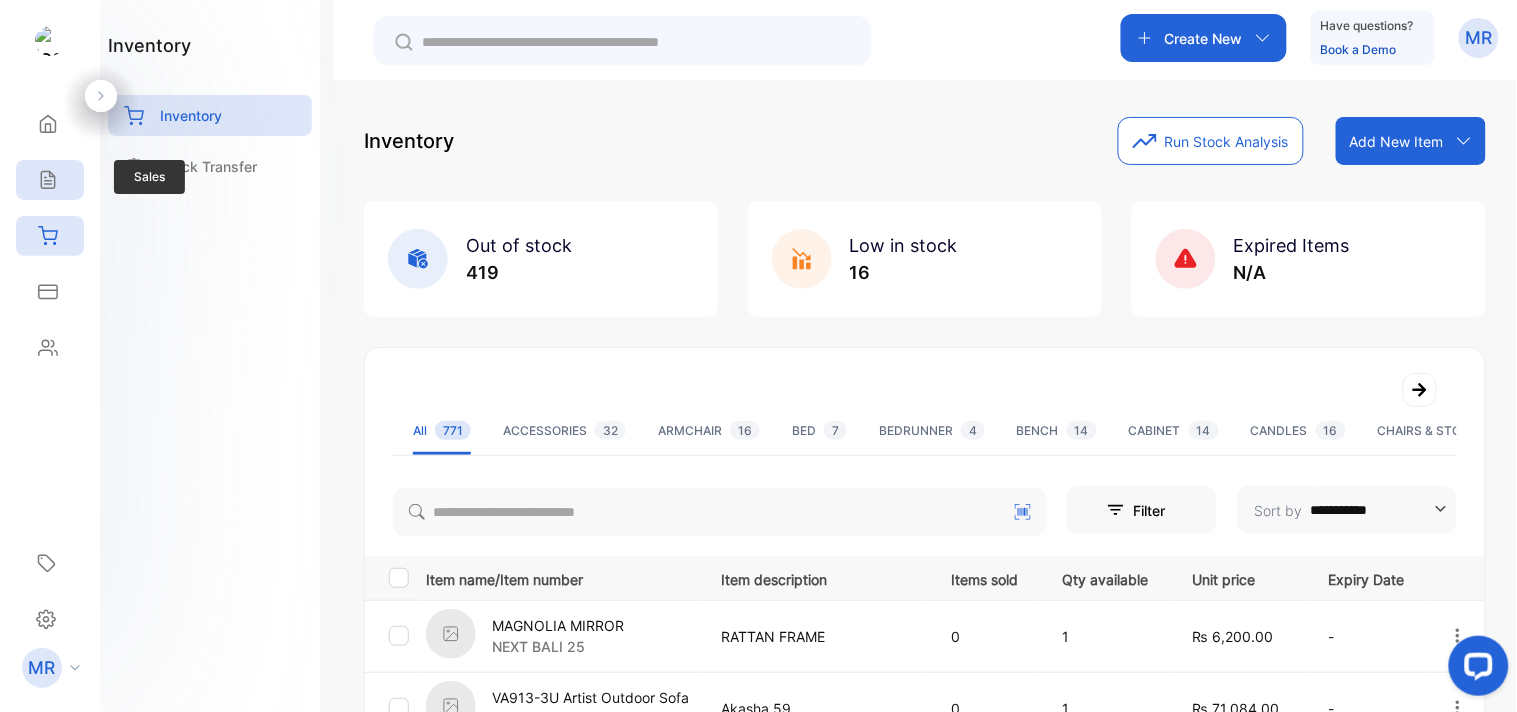 click 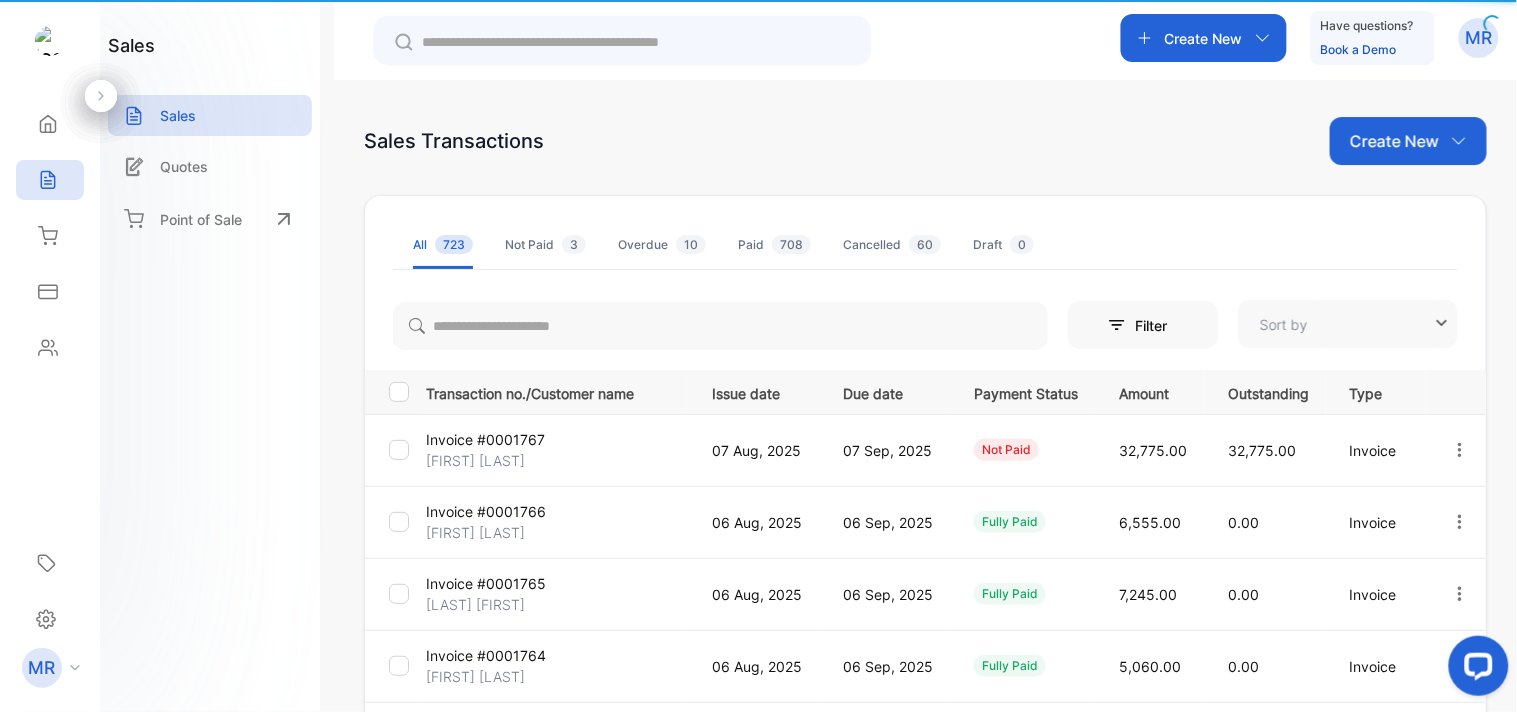 type on "**********" 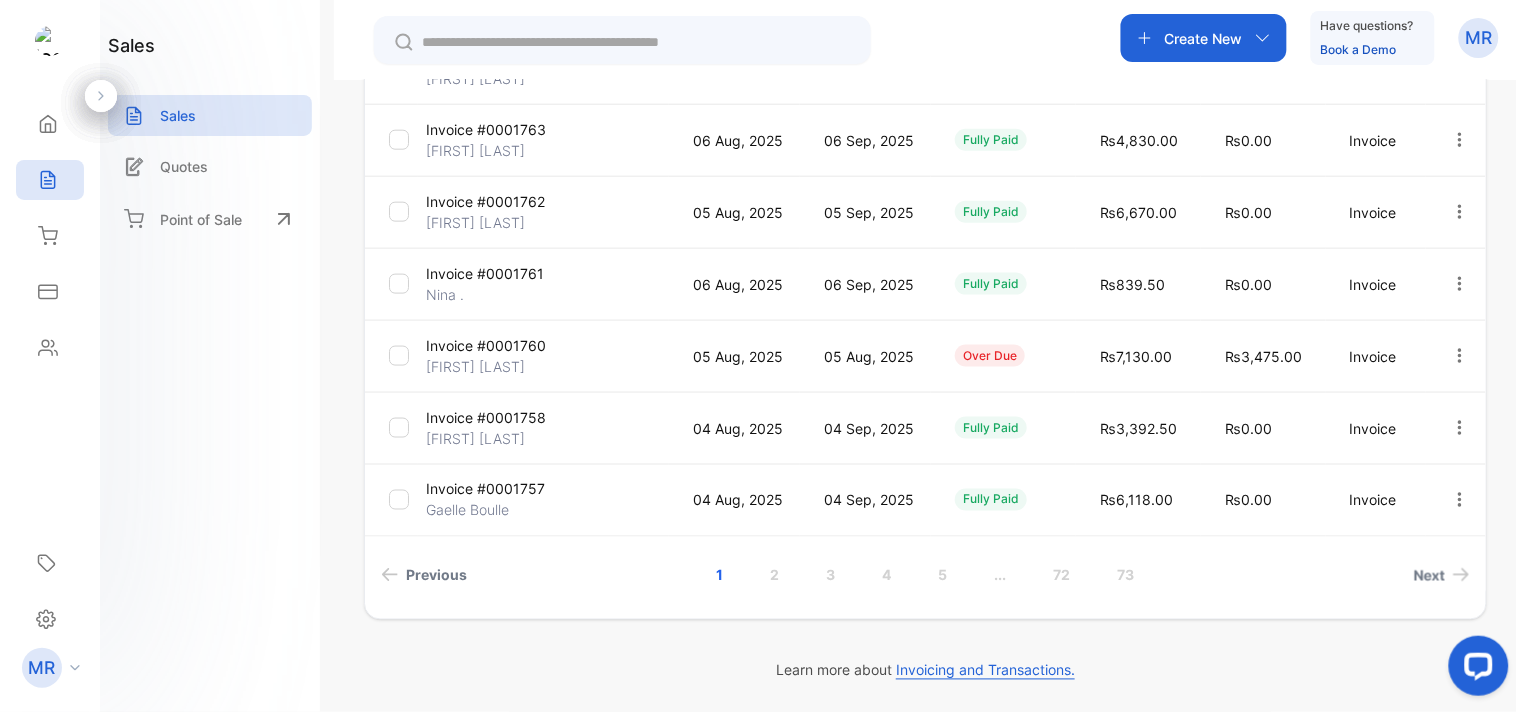 scroll, scrollTop: 0, scrollLeft: 0, axis: both 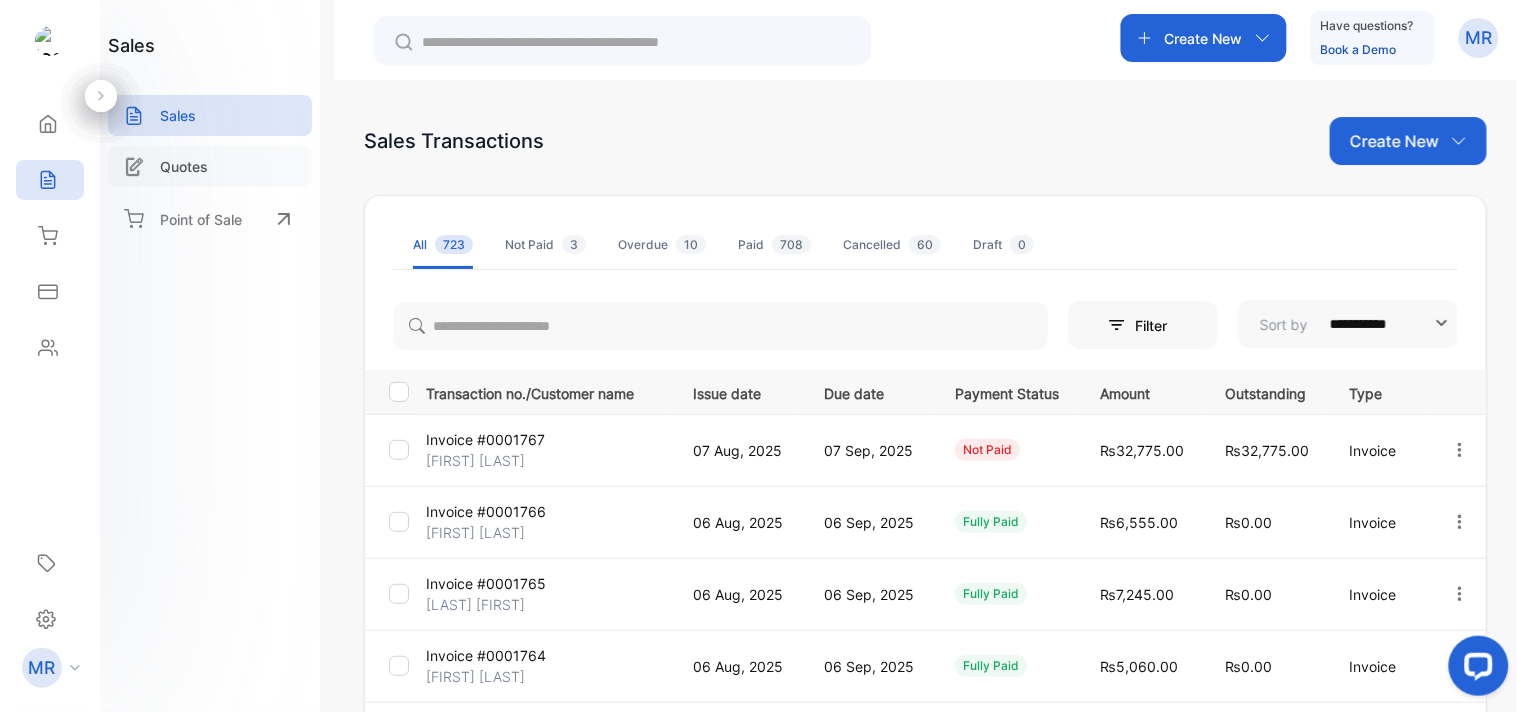 click on "Quotes" at bounding box center [184, 166] 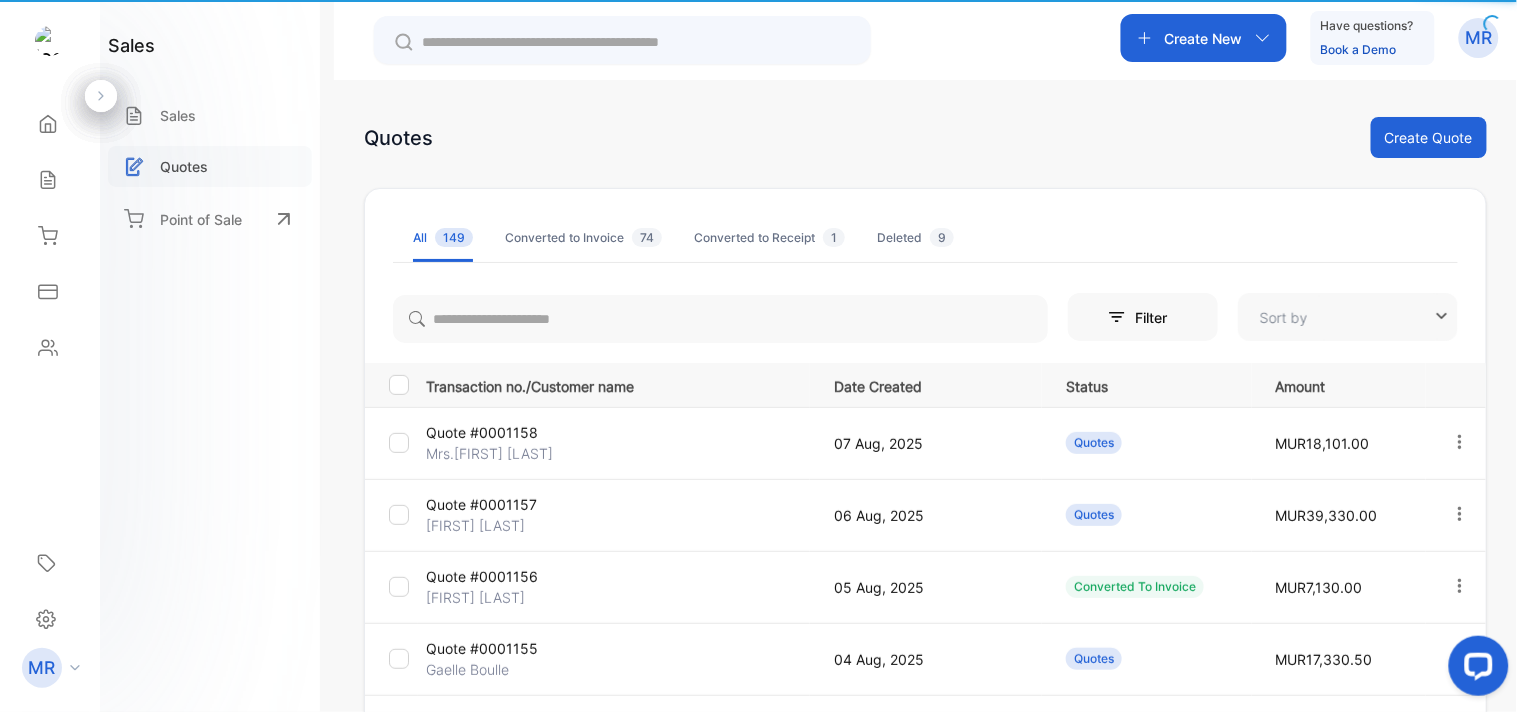 type on "**********" 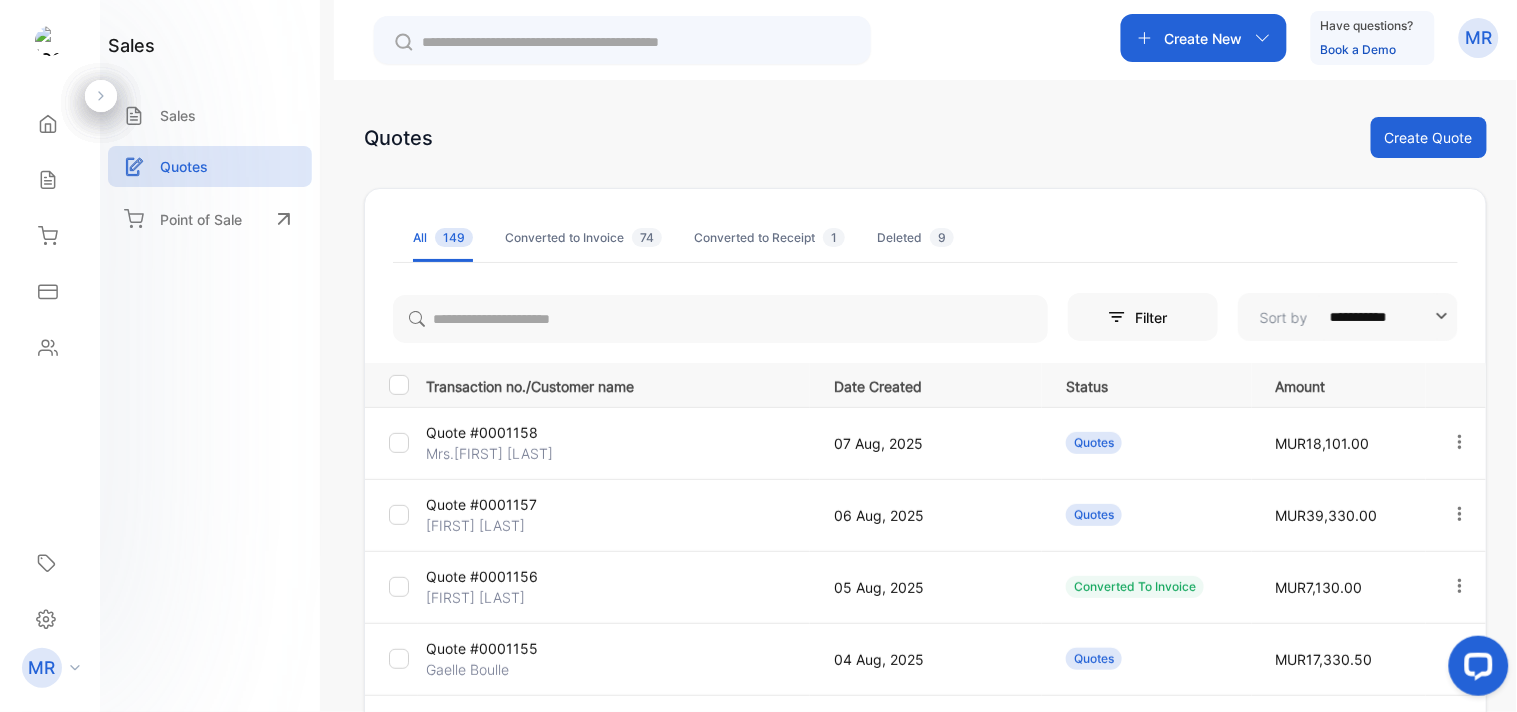 click 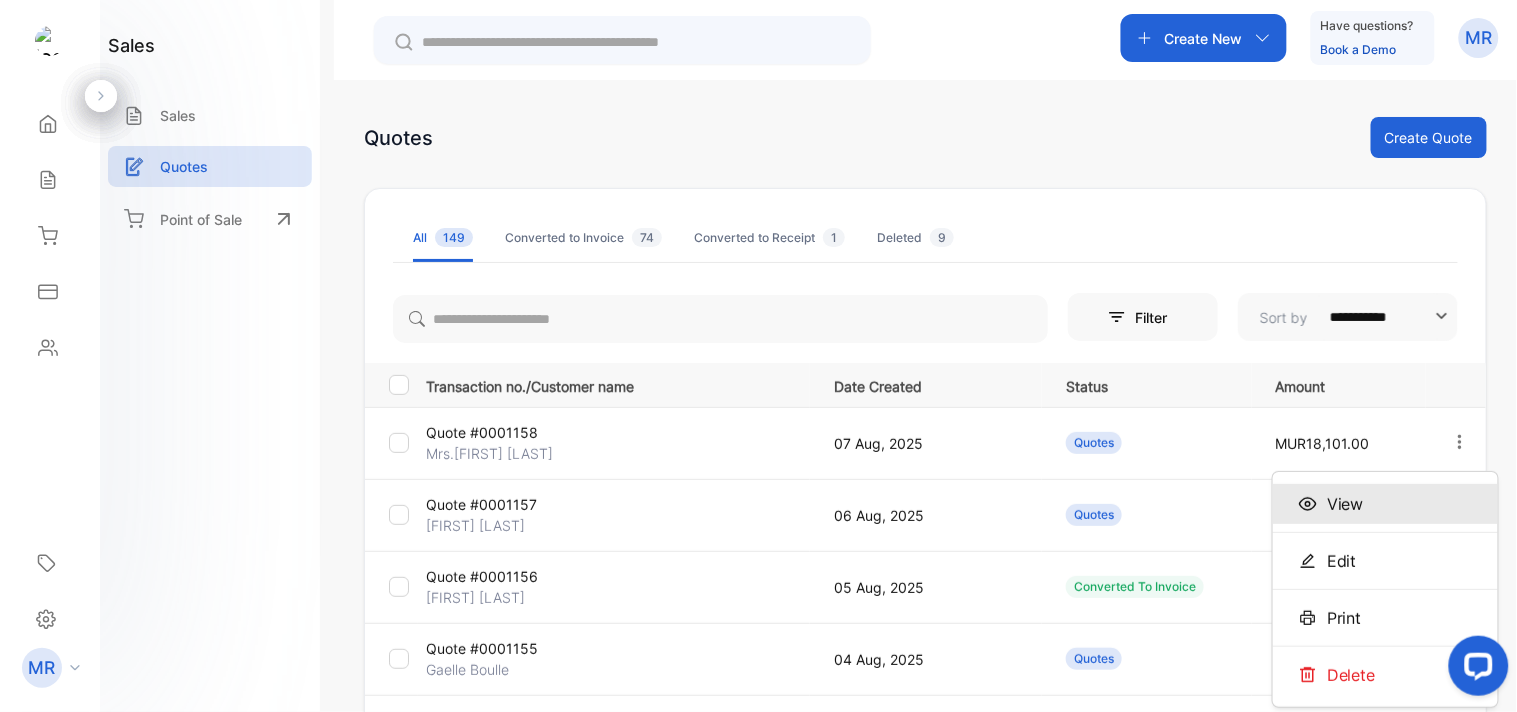 click on "View" at bounding box center (1345, 504) 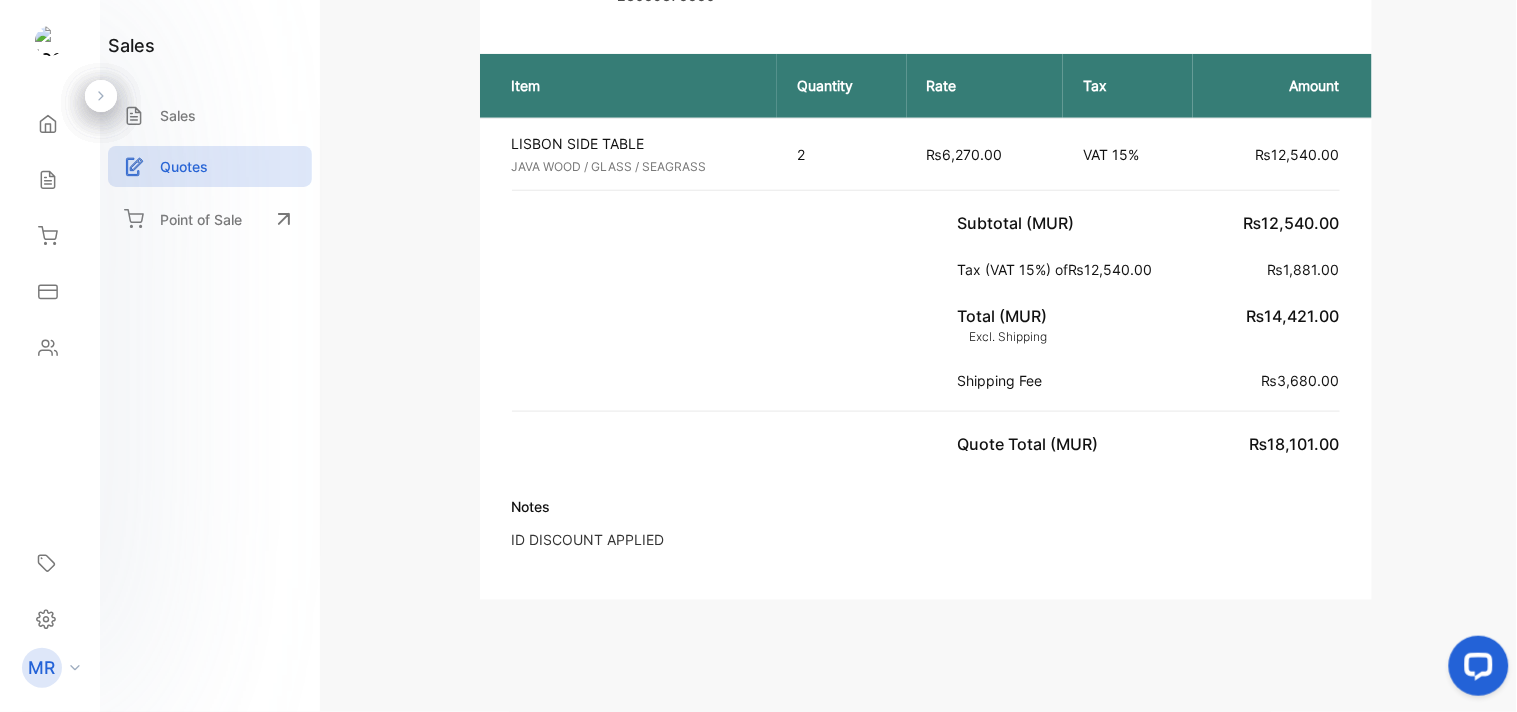 scroll, scrollTop: 0, scrollLeft: 0, axis: both 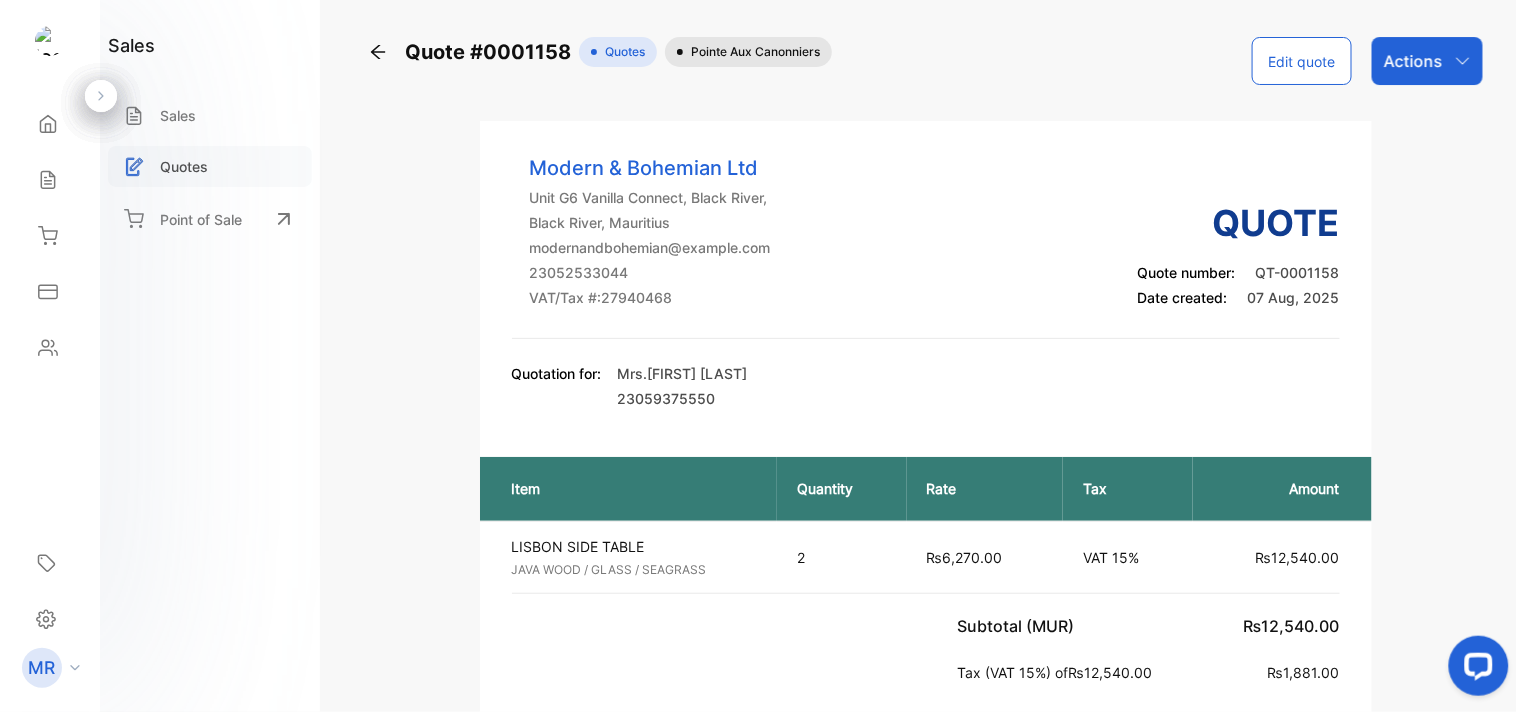 click on "Quotes" at bounding box center [184, 166] 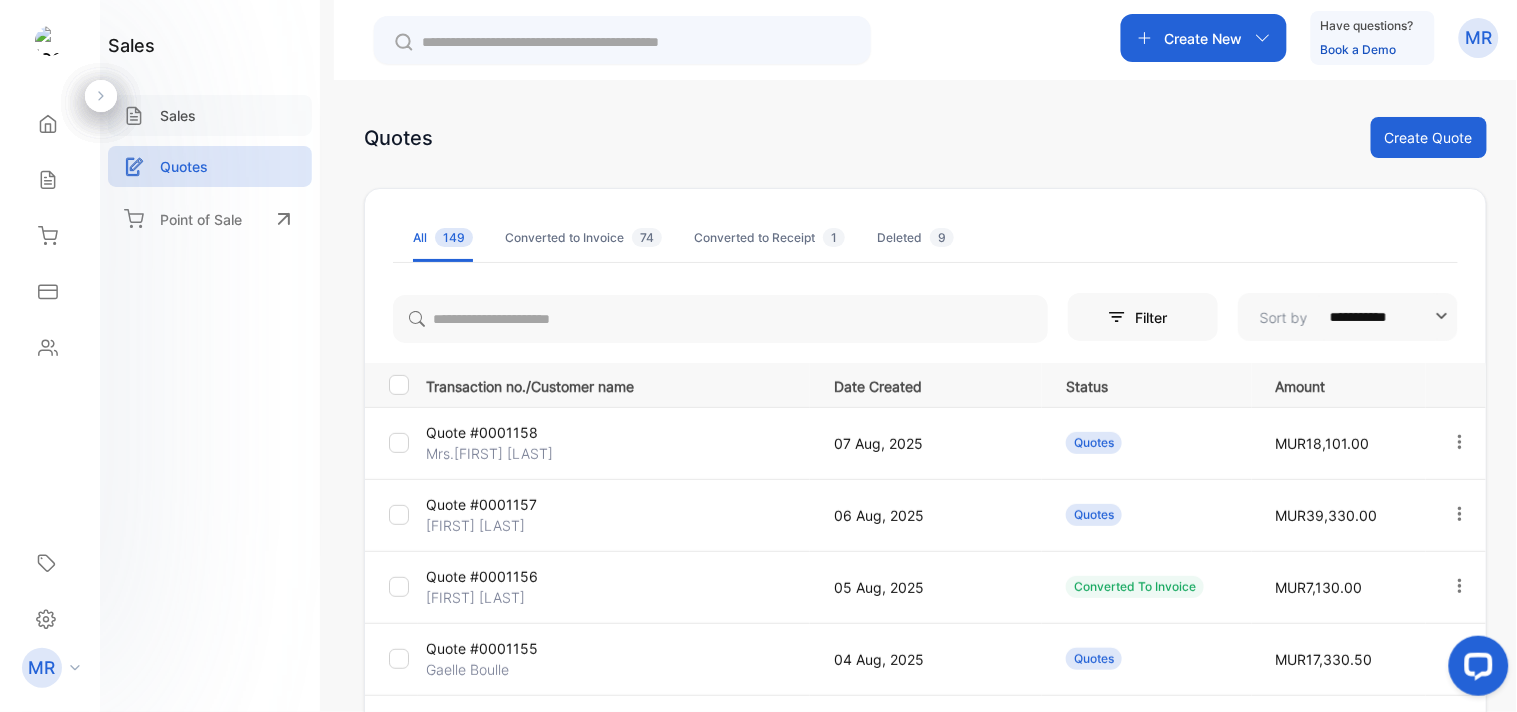 click on "Sales" at bounding box center (178, 115) 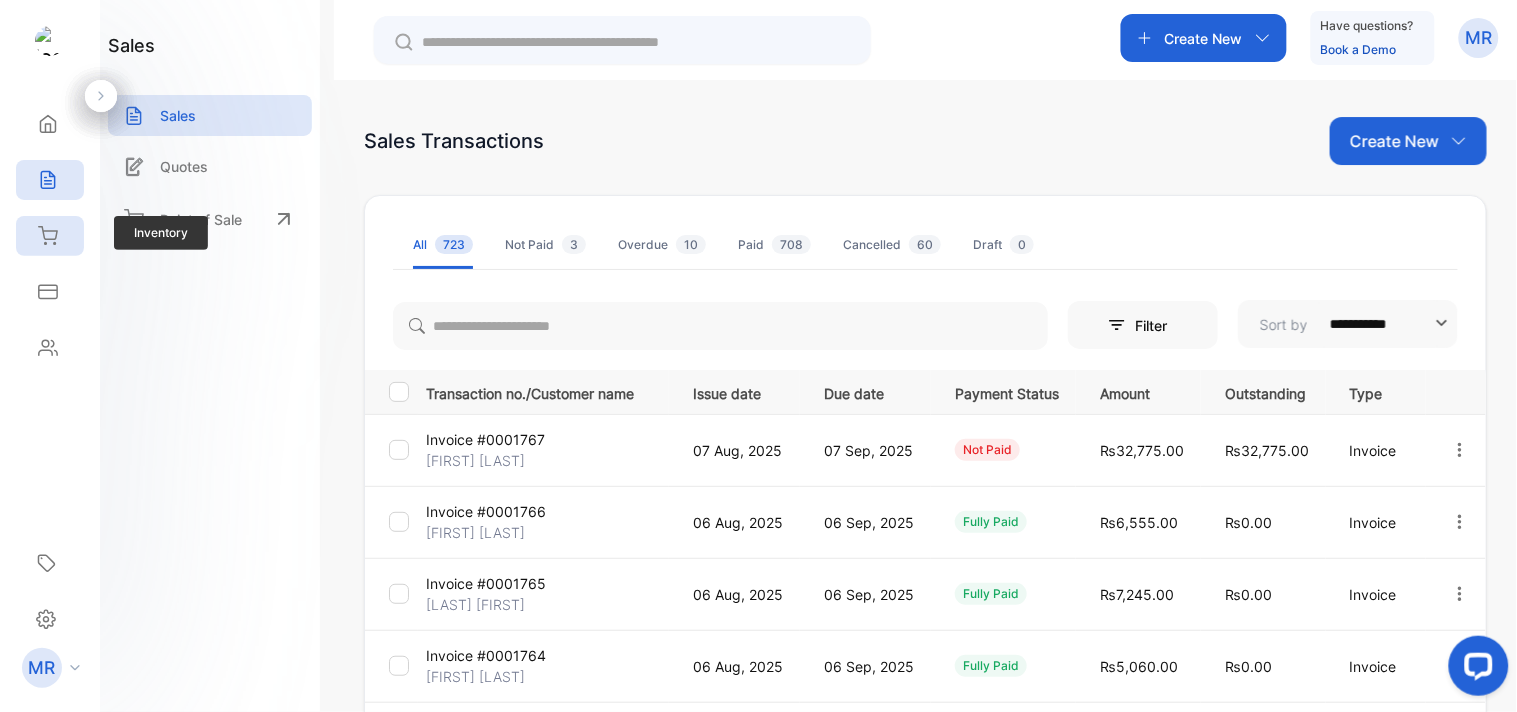 click 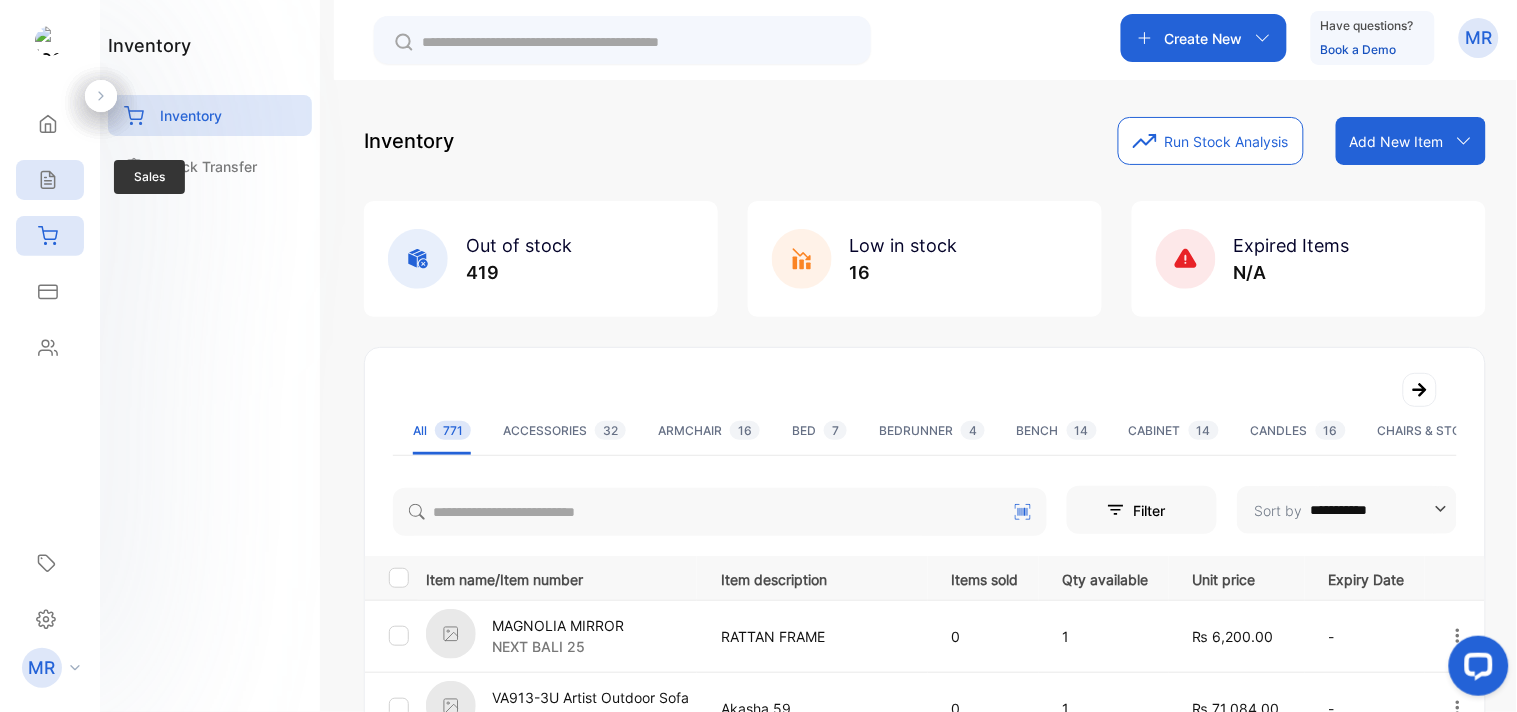 click 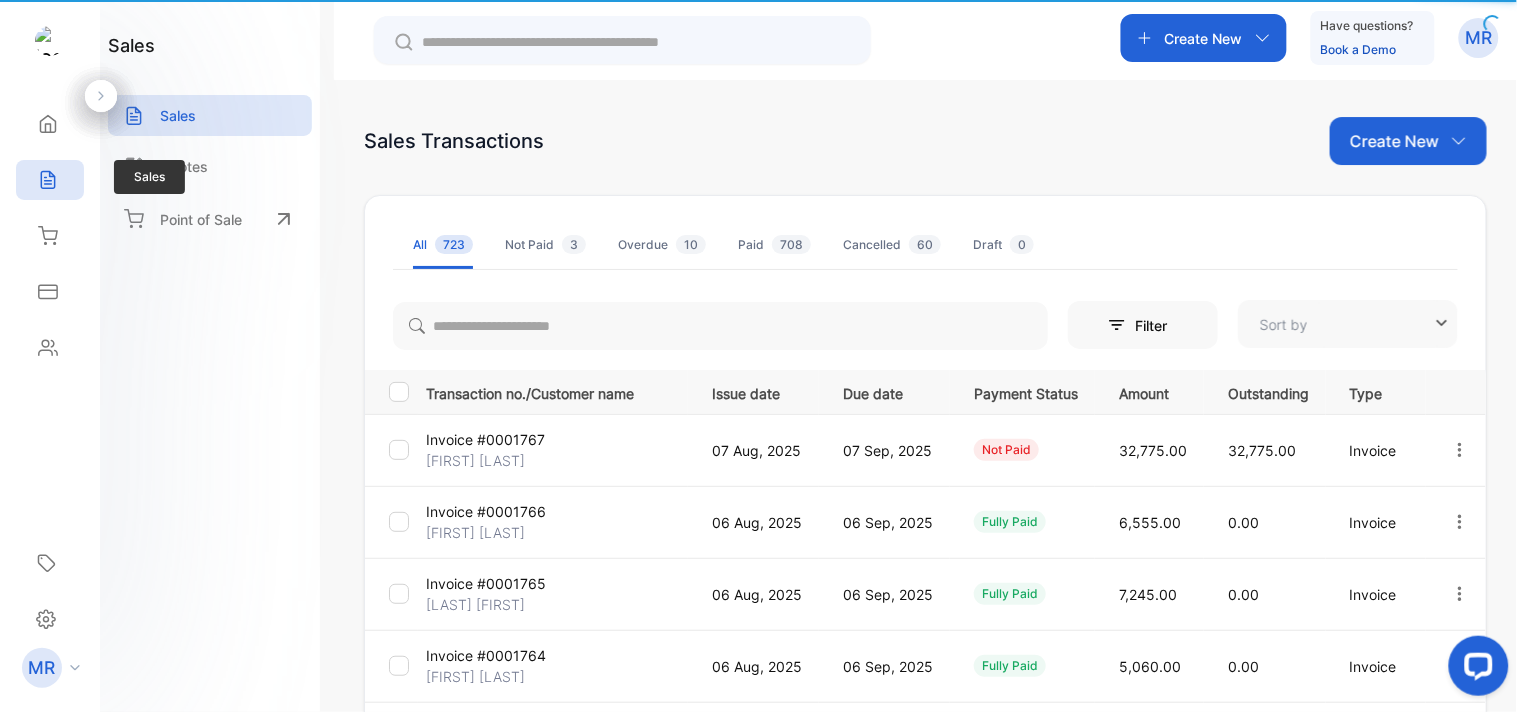 type on "**********" 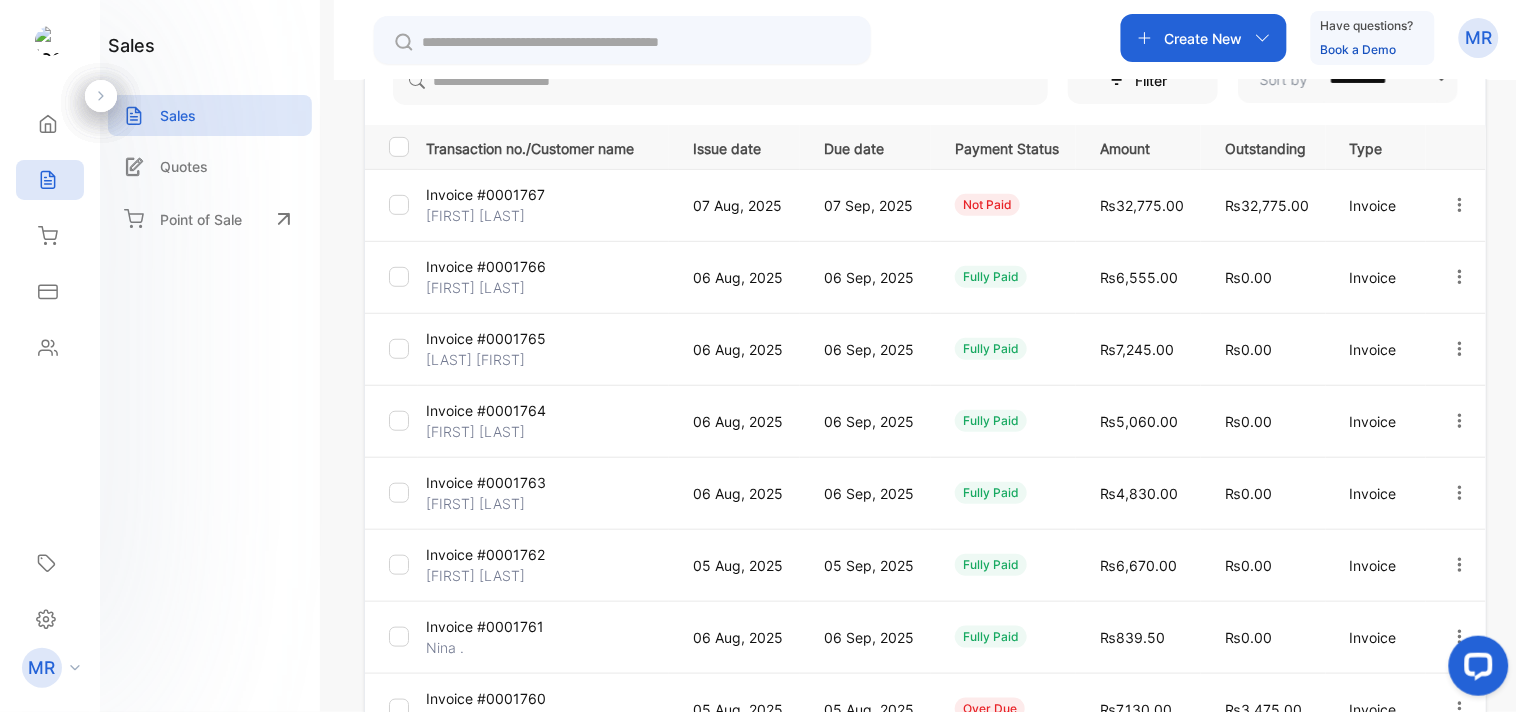 scroll, scrollTop: 0, scrollLeft: 0, axis: both 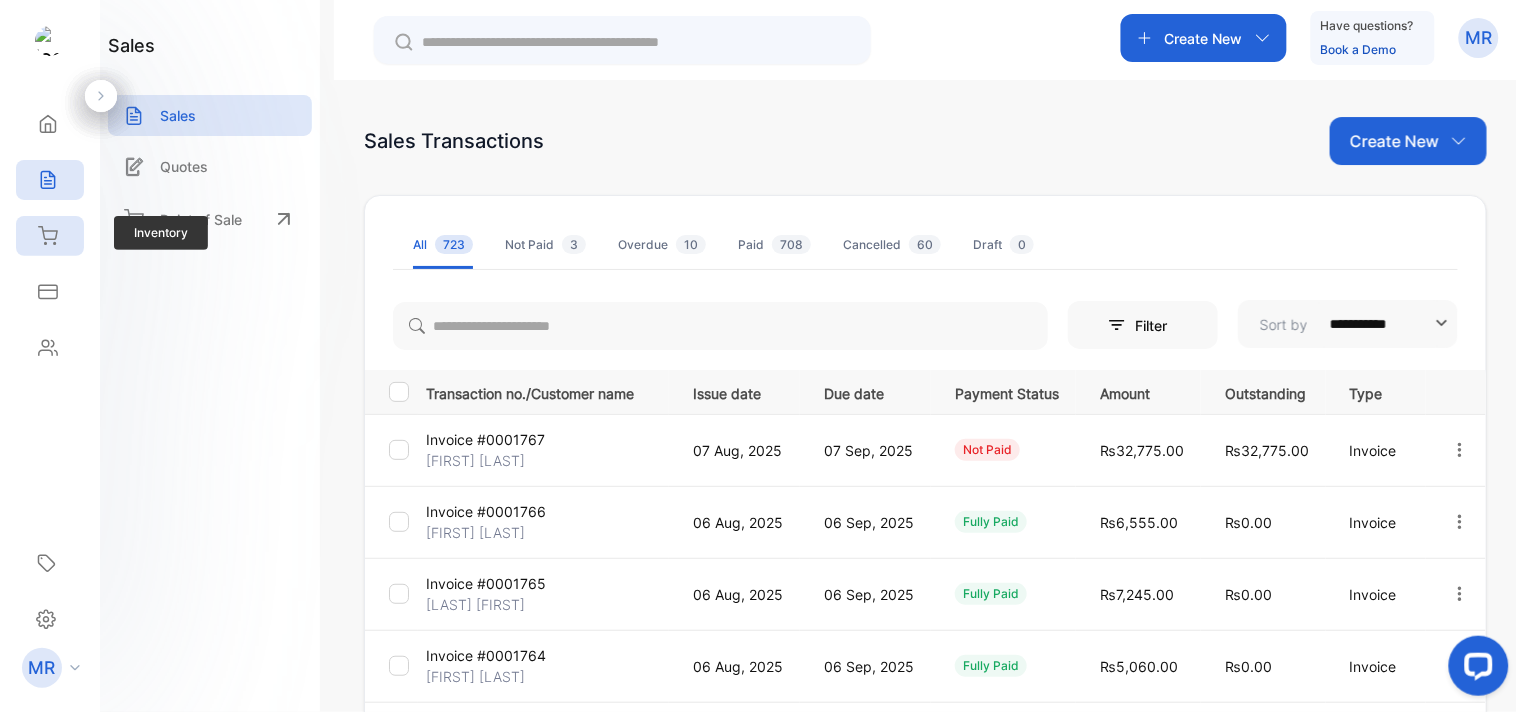 click 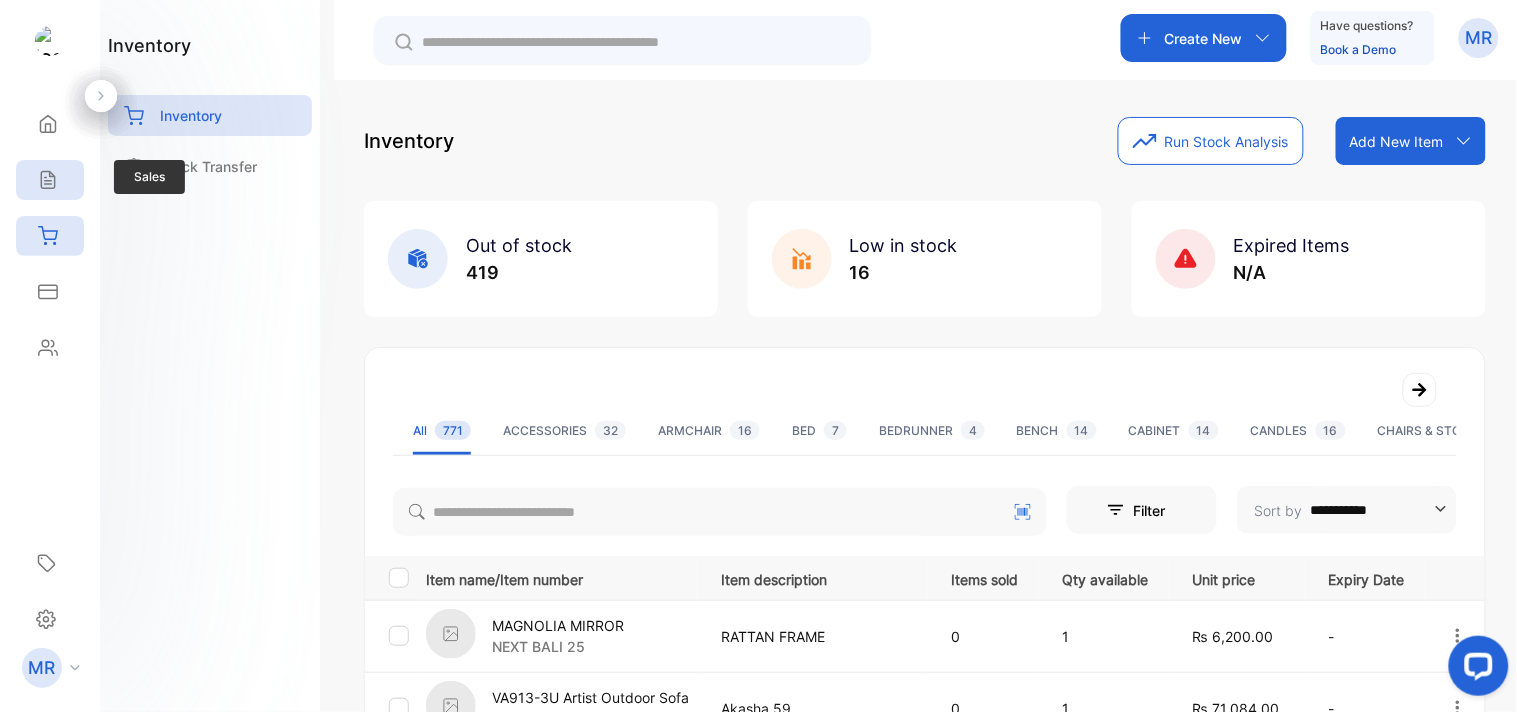 click 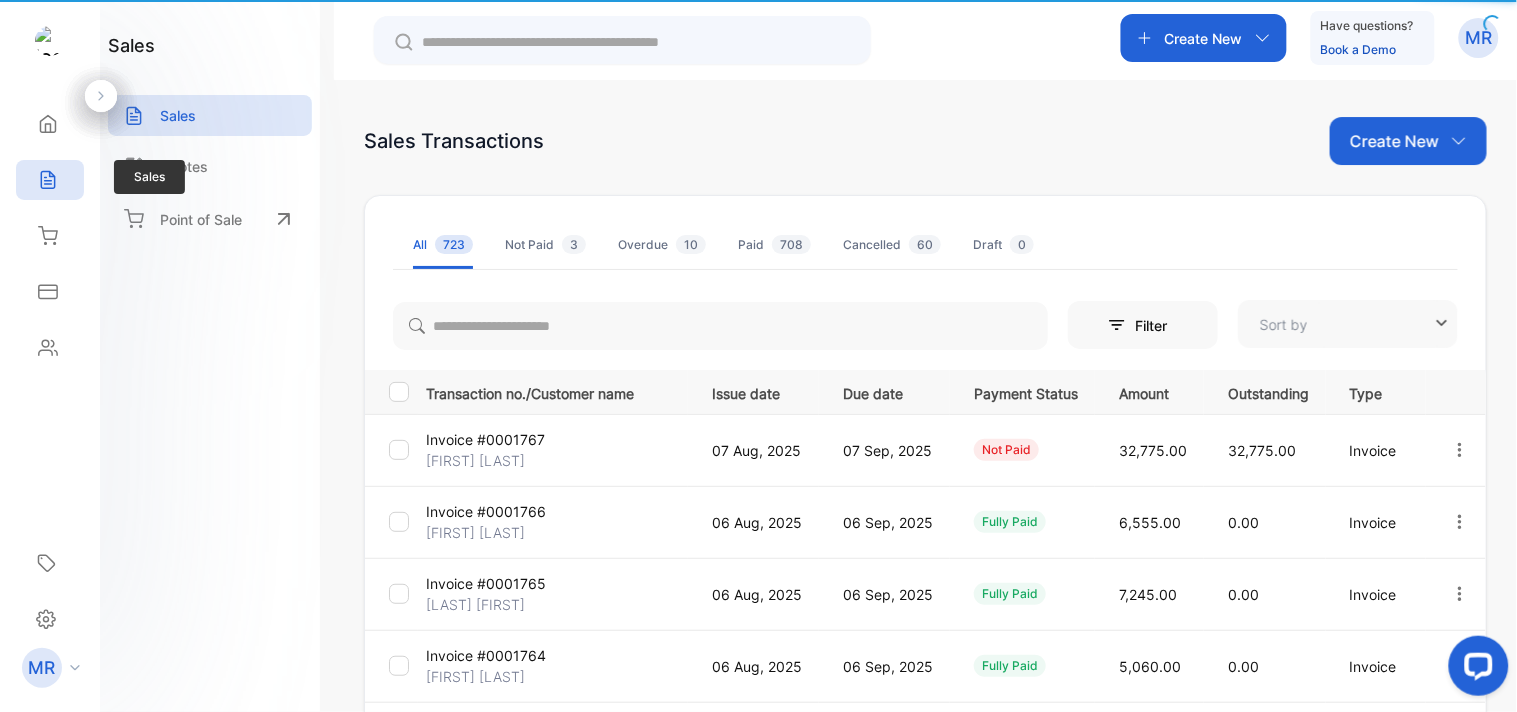 type on "**********" 